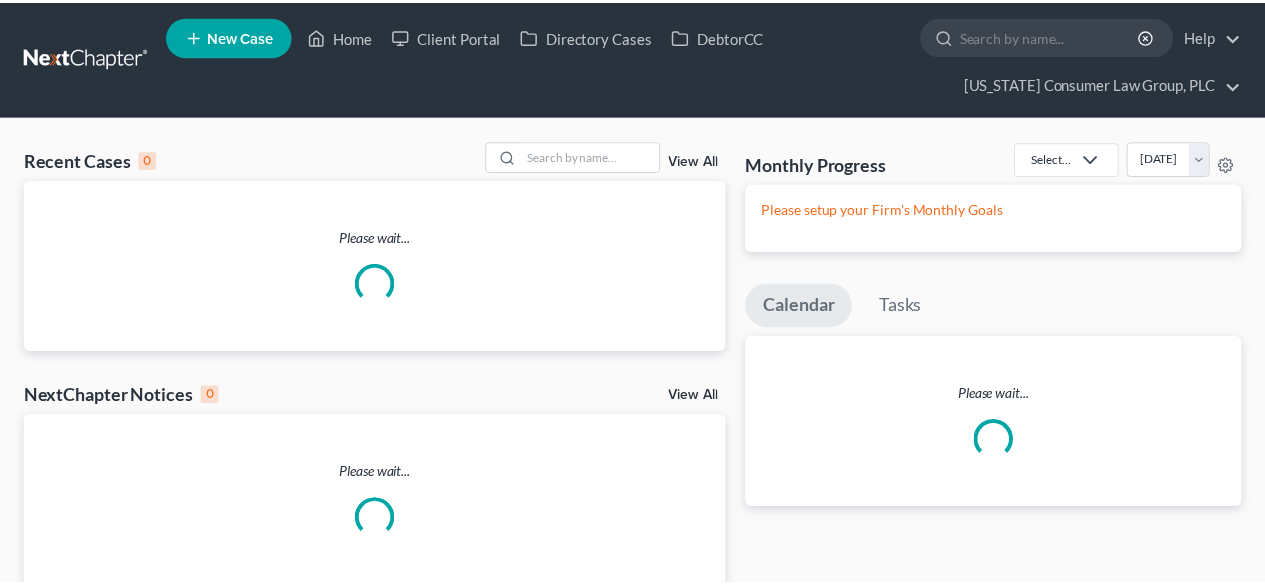 scroll, scrollTop: 0, scrollLeft: 0, axis: both 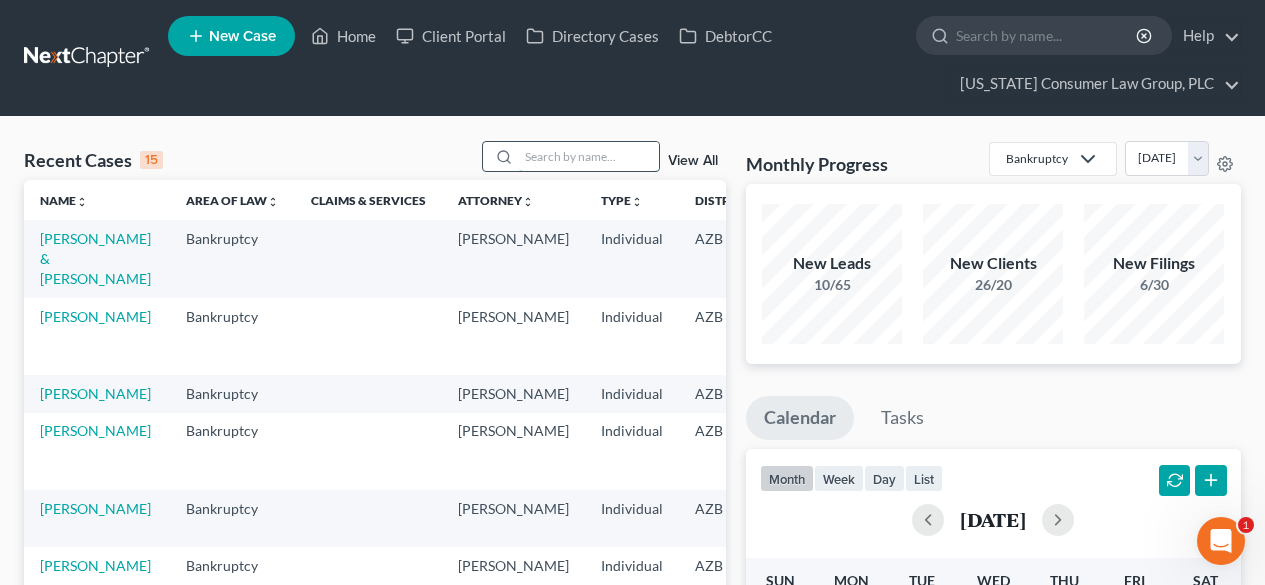 click at bounding box center (589, 156) 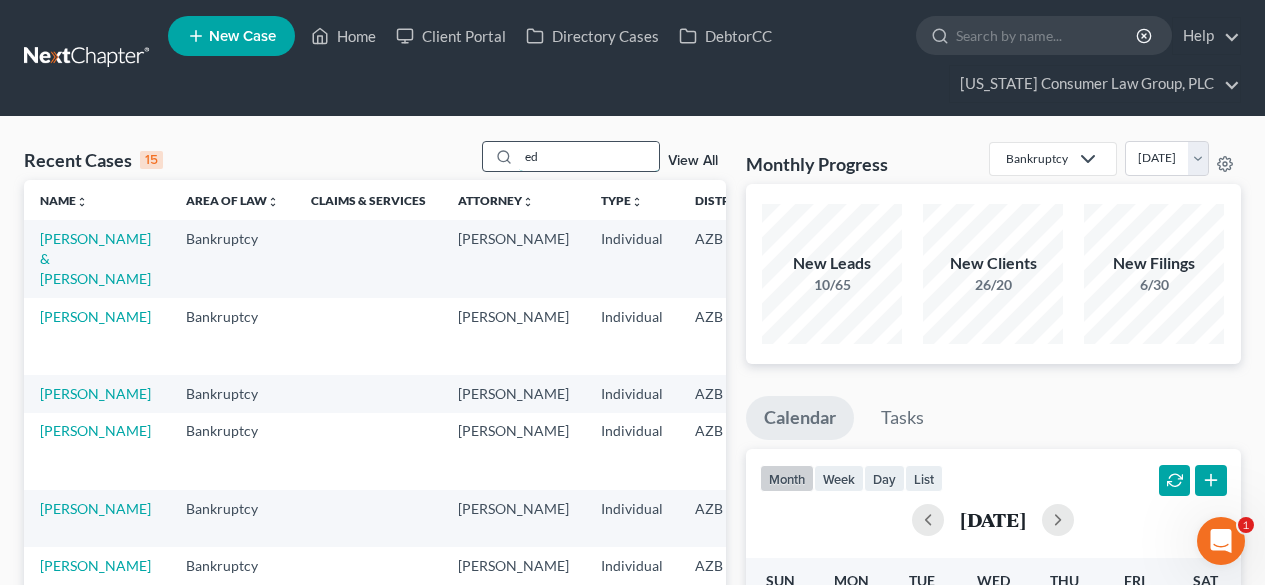 type on "e" 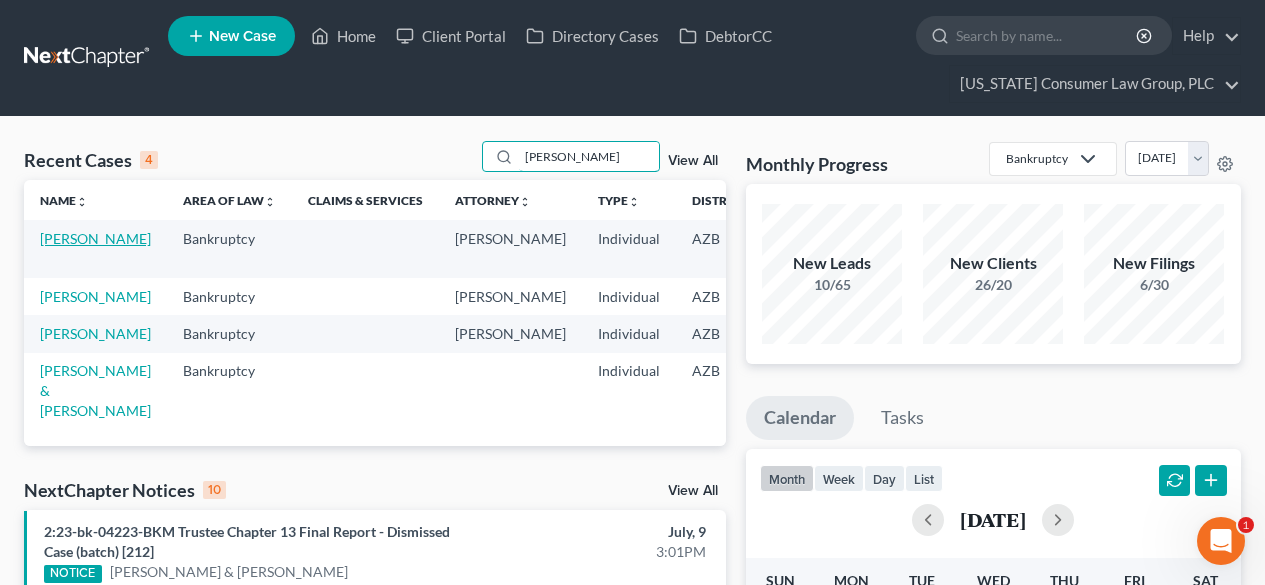 type on "rivera" 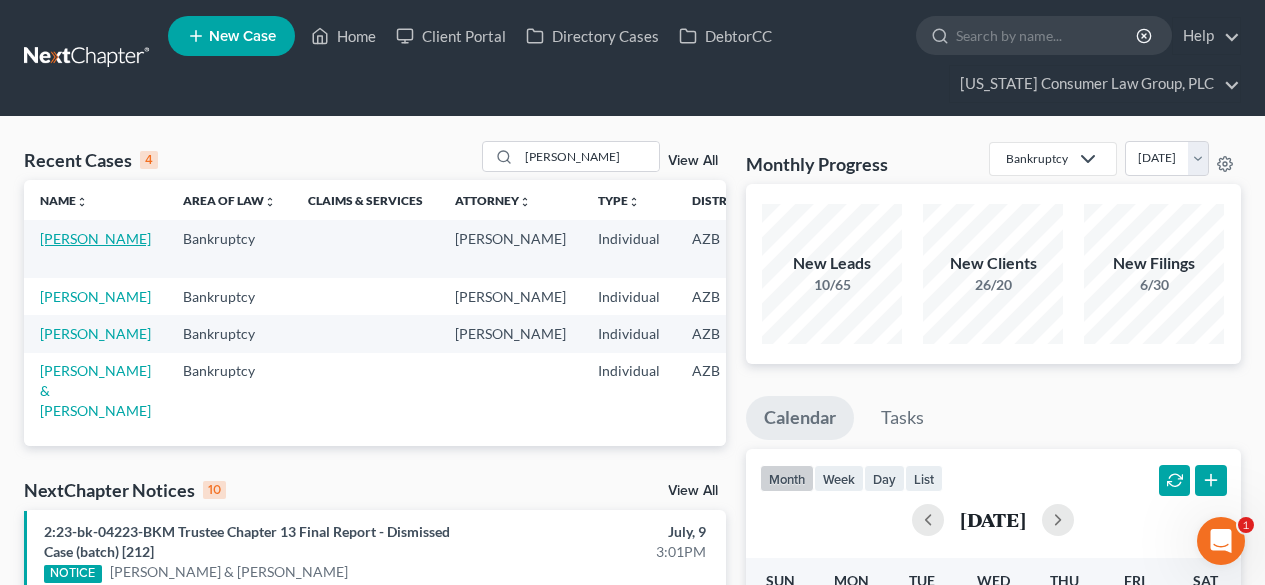 click on "[PERSON_NAME]" at bounding box center [95, 238] 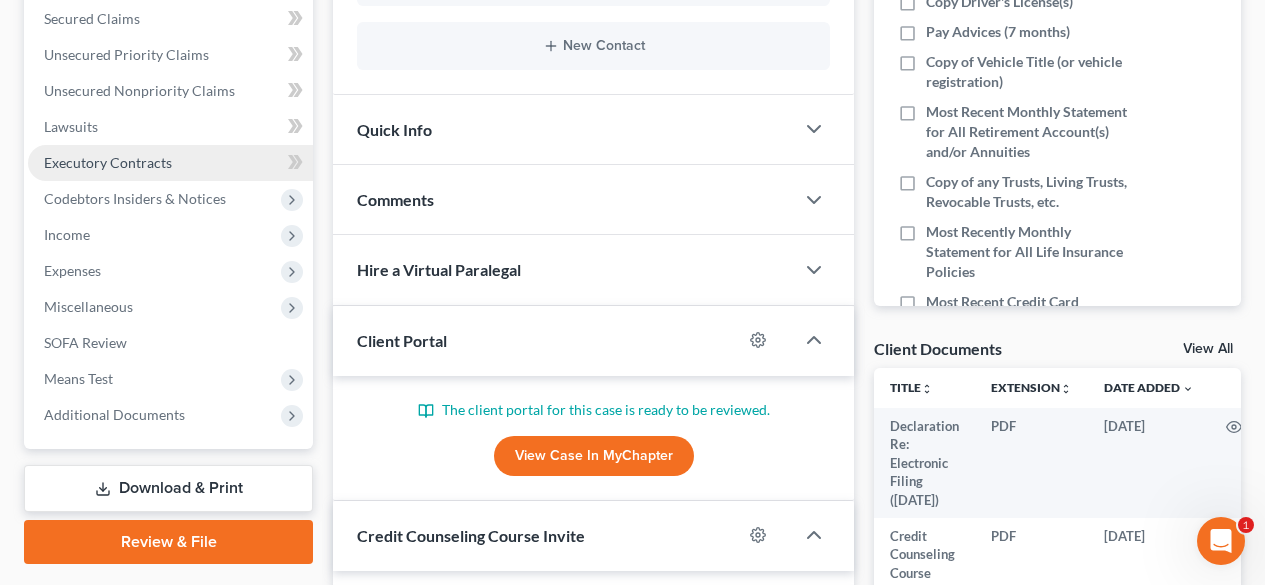 scroll, scrollTop: 533, scrollLeft: 0, axis: vertical 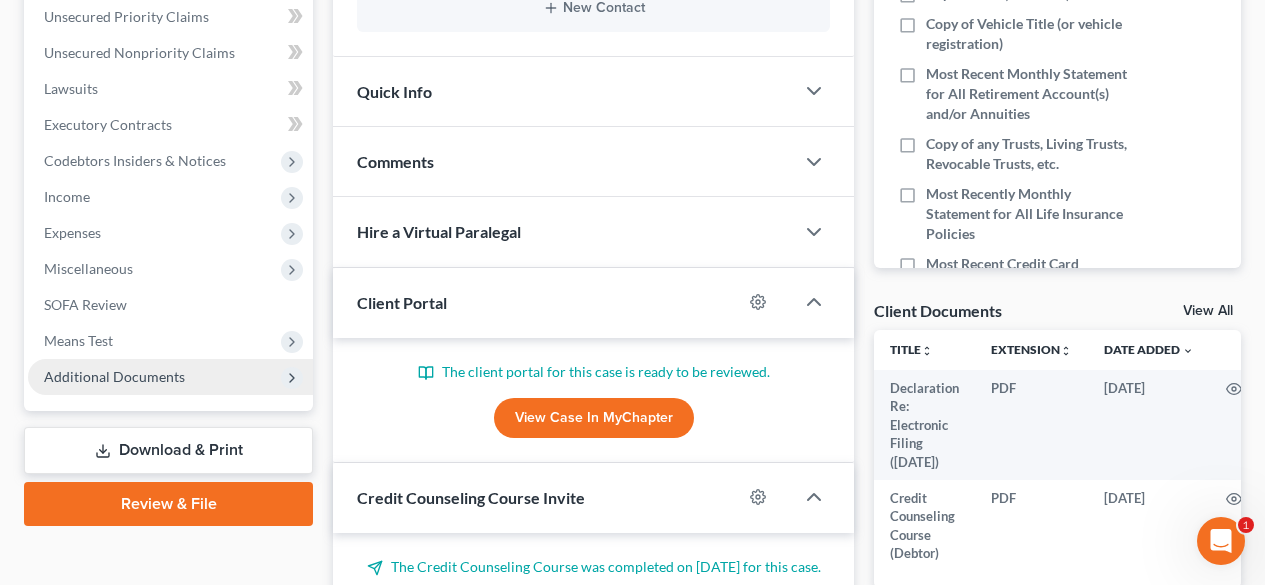 click on "Additional Documents" at bounding box center [114, 376] 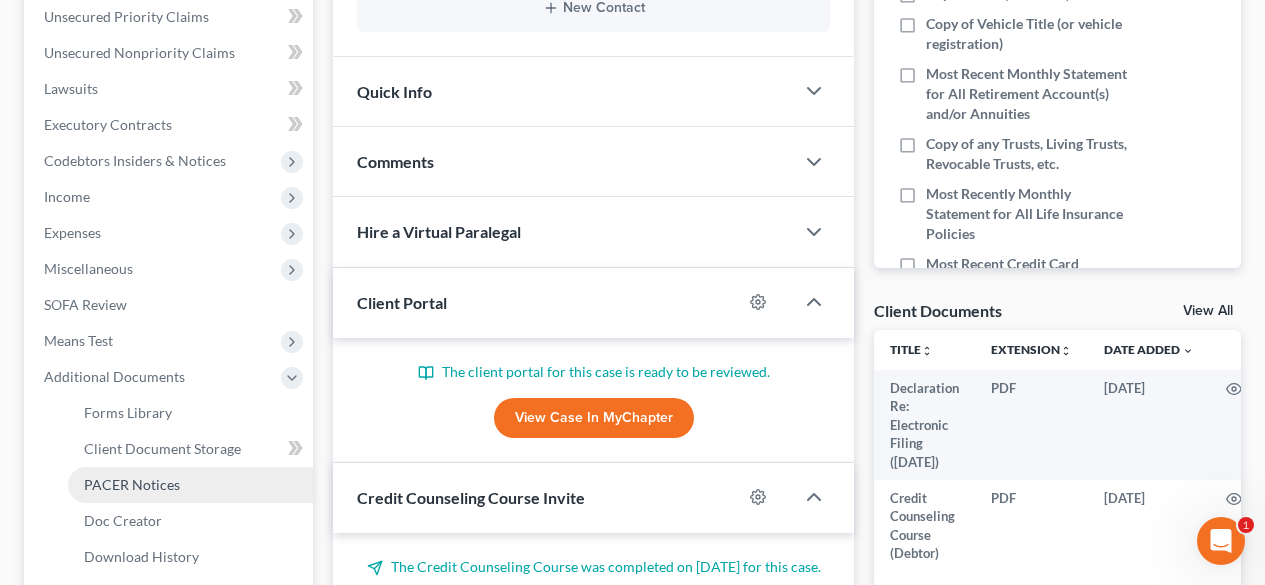 click on "PACER Notices" at bounding box center [132, 484] 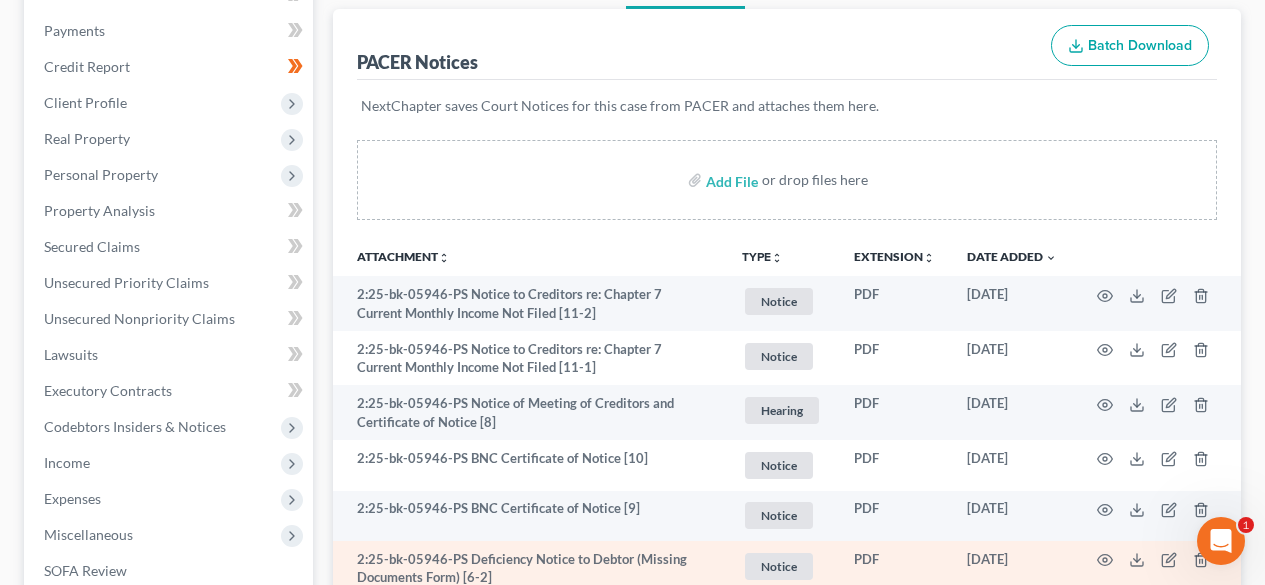scroll, scrollTop: 533, scrollLeft: 0, axis: vertical 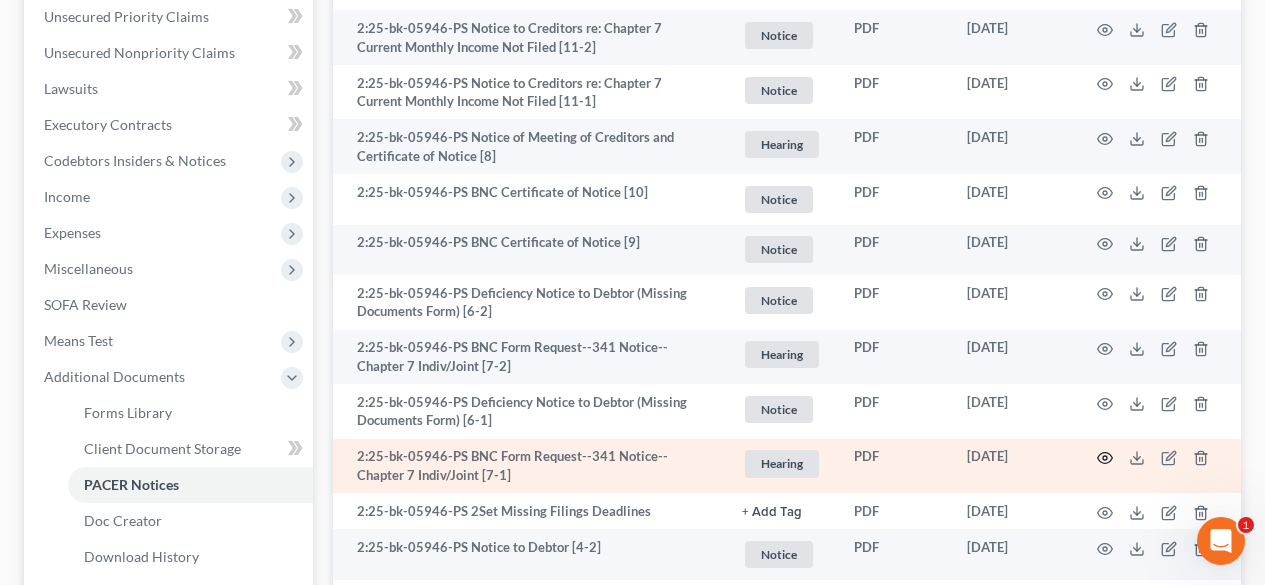 click 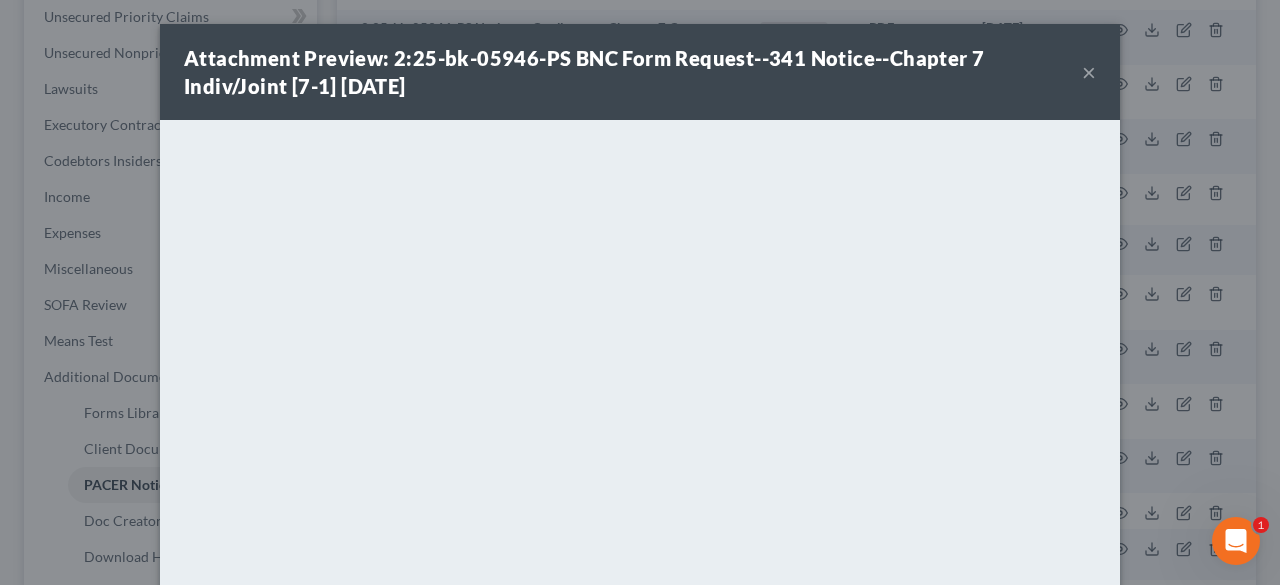 click on "×" at bounding box center (1089, 72) 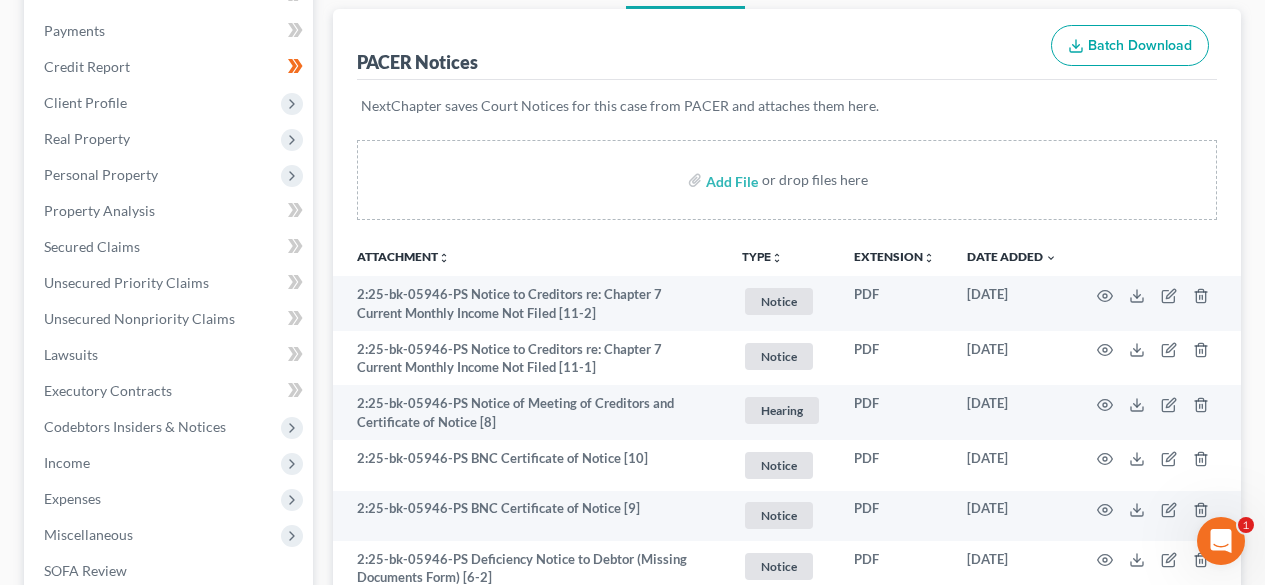 scroll, scrollTop: 0, scrollLeft: 0, axis: both 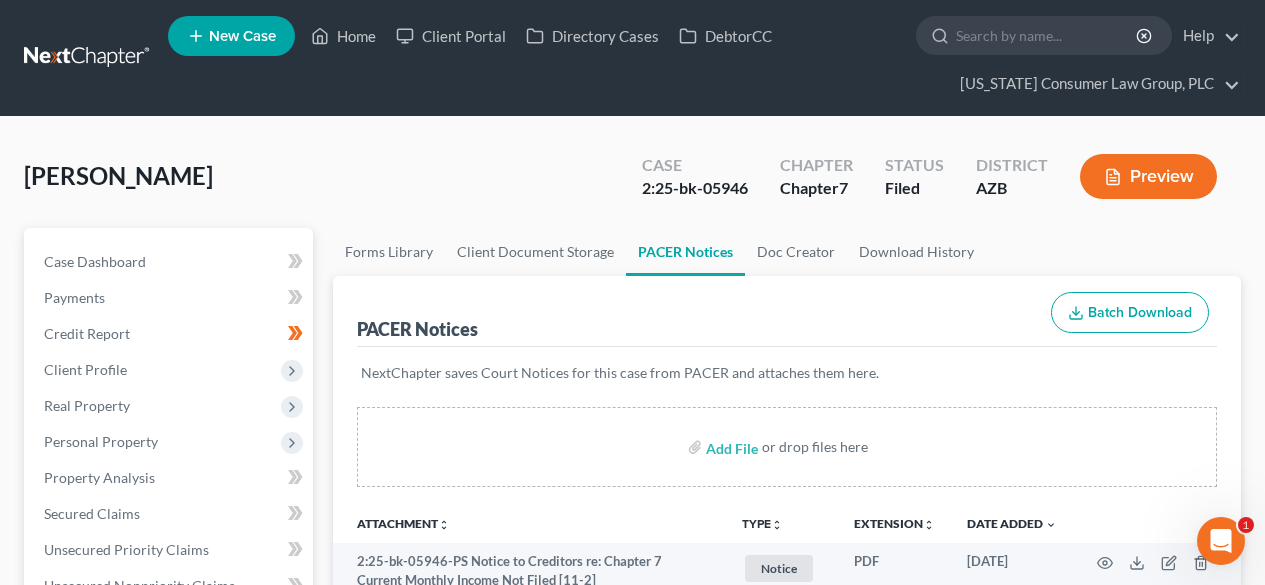 click at bounding box center (88, 58) 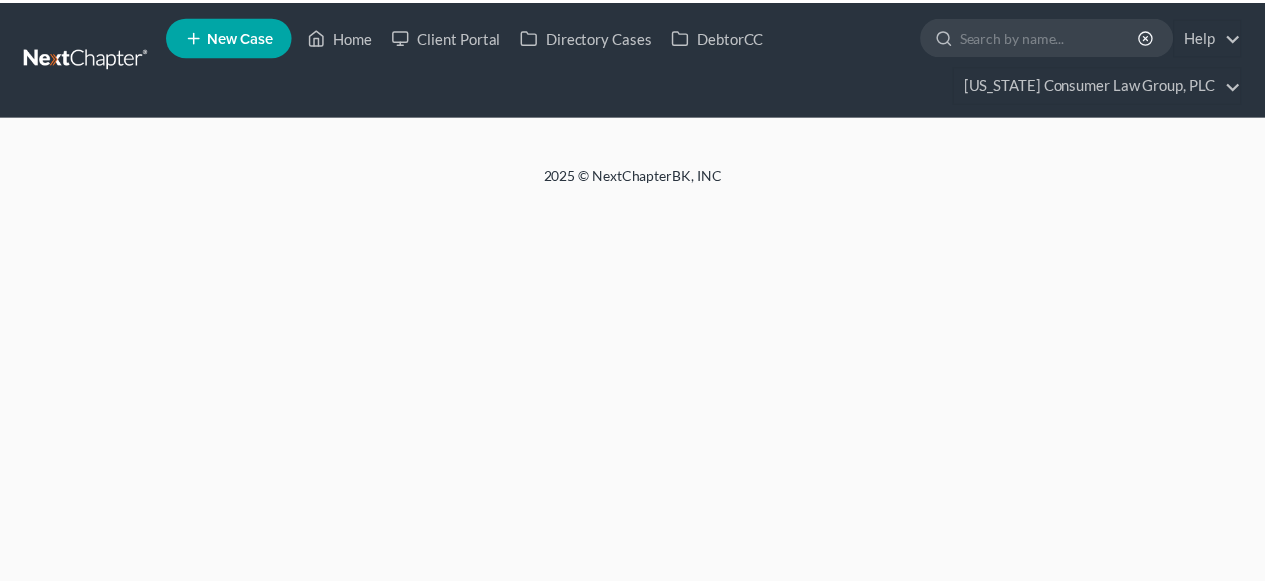 scroll, scrollTop: 0, scrollLeft: 0, axis: both 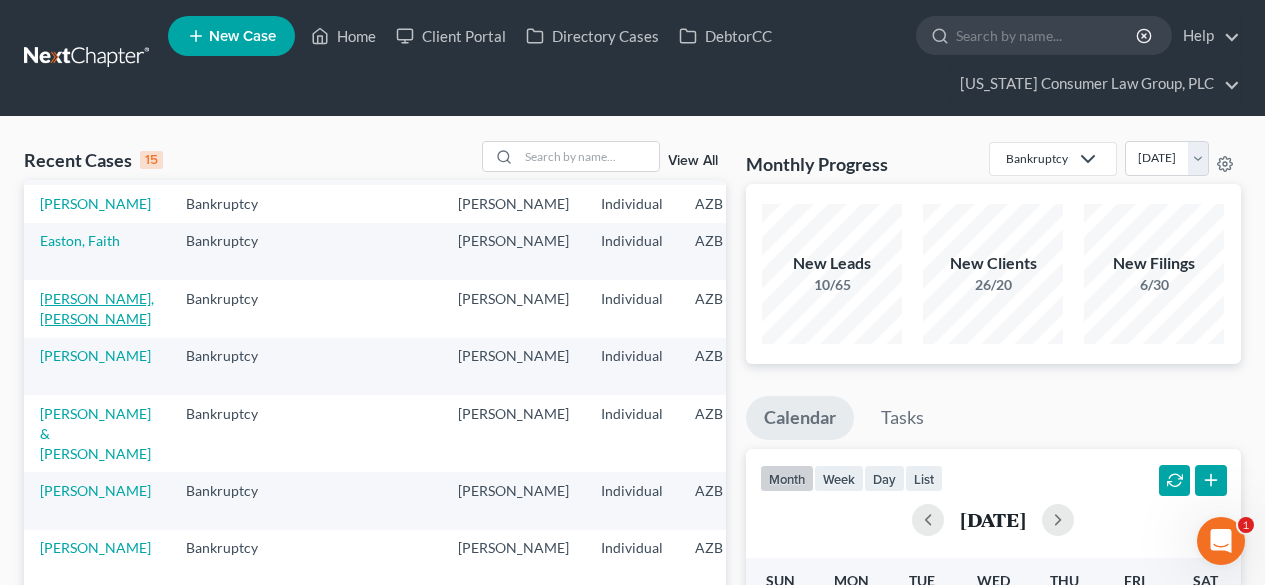 click on "[PERSON_NAME], [PERSON_NAME]" at bounding box center [97, 308] 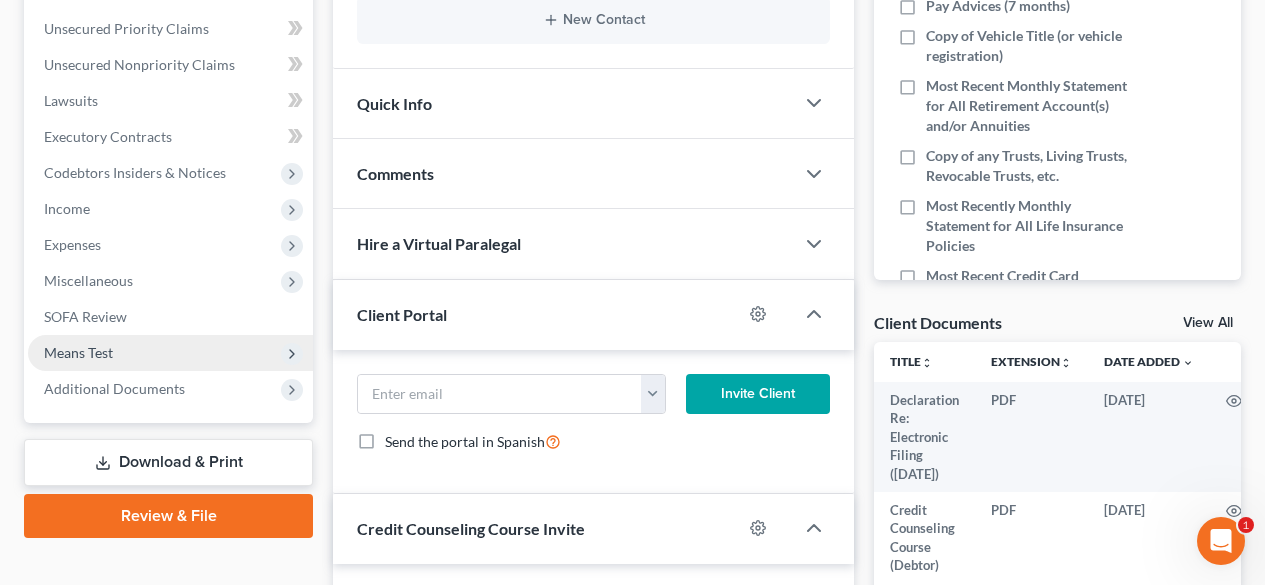 scroll, scrollTop: 533, scrollLeft: 0, axis: vertical 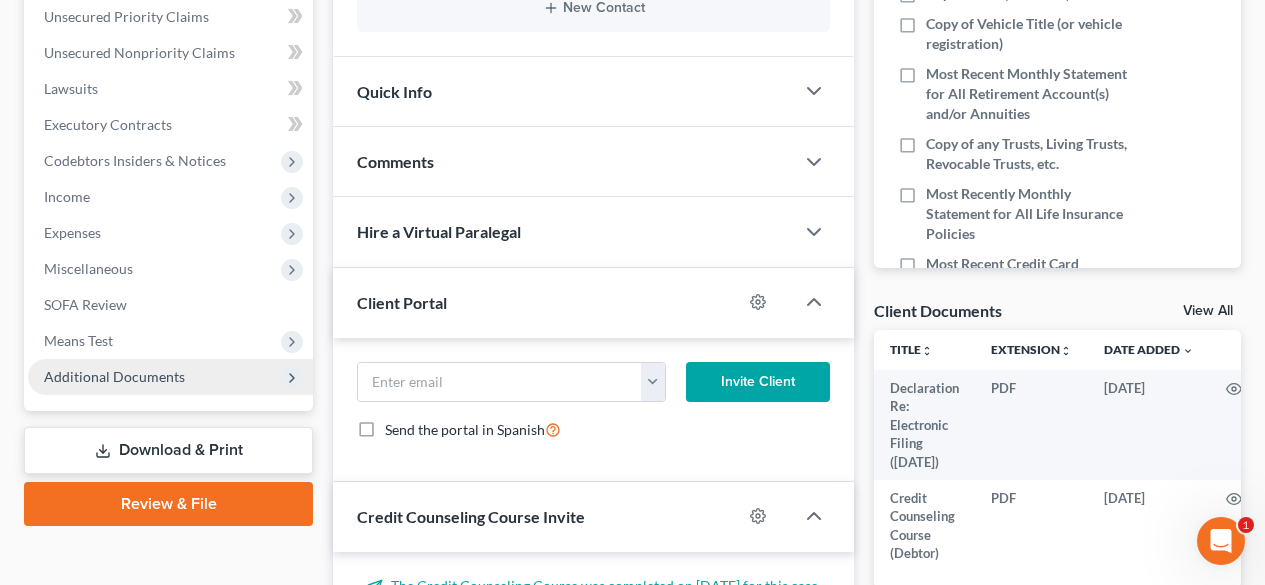 click on "Additional Documents" at bounding box center [114, 376] 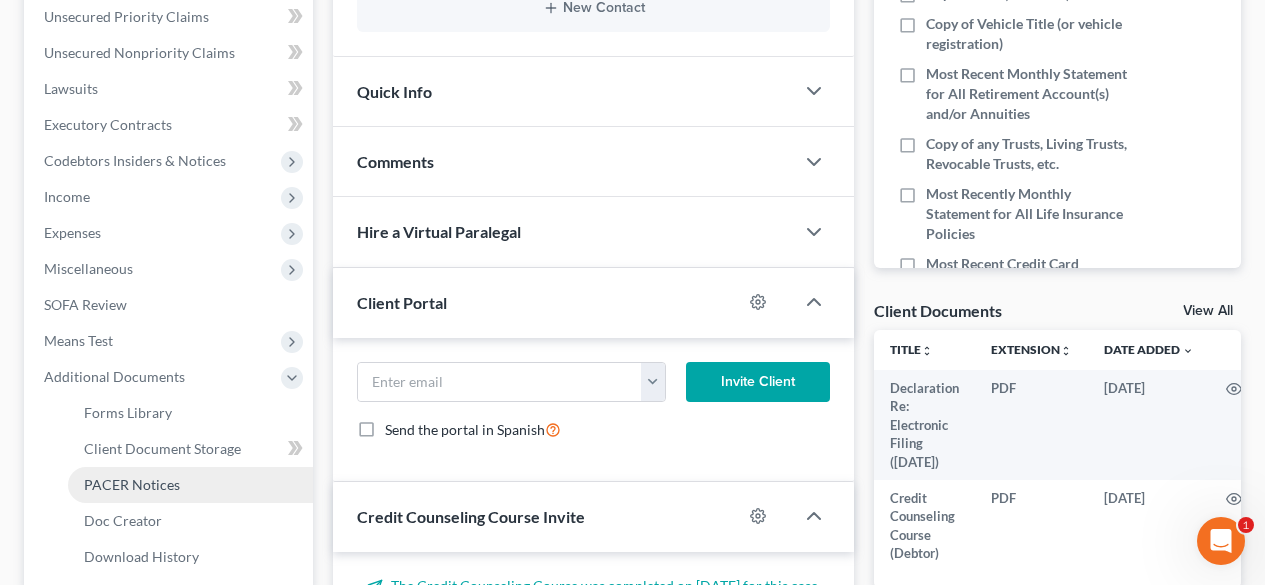 click on "PACER Notices" at bounding box center (132, 484) 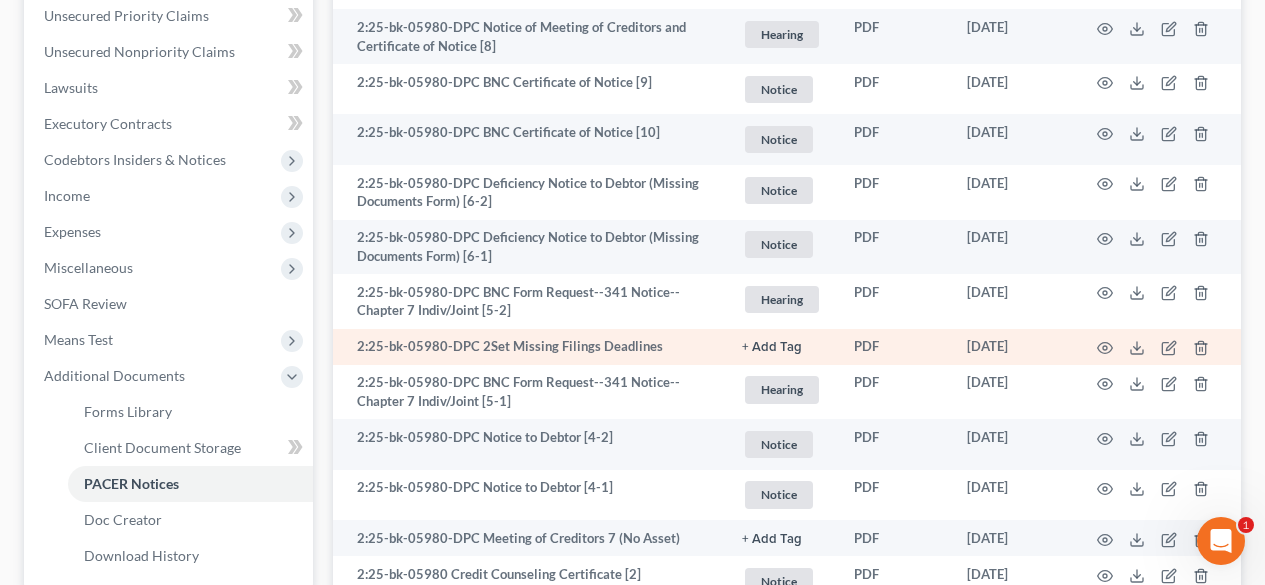 scroll, scrollTop: 495, scrollLeft: 0, axis: vertical 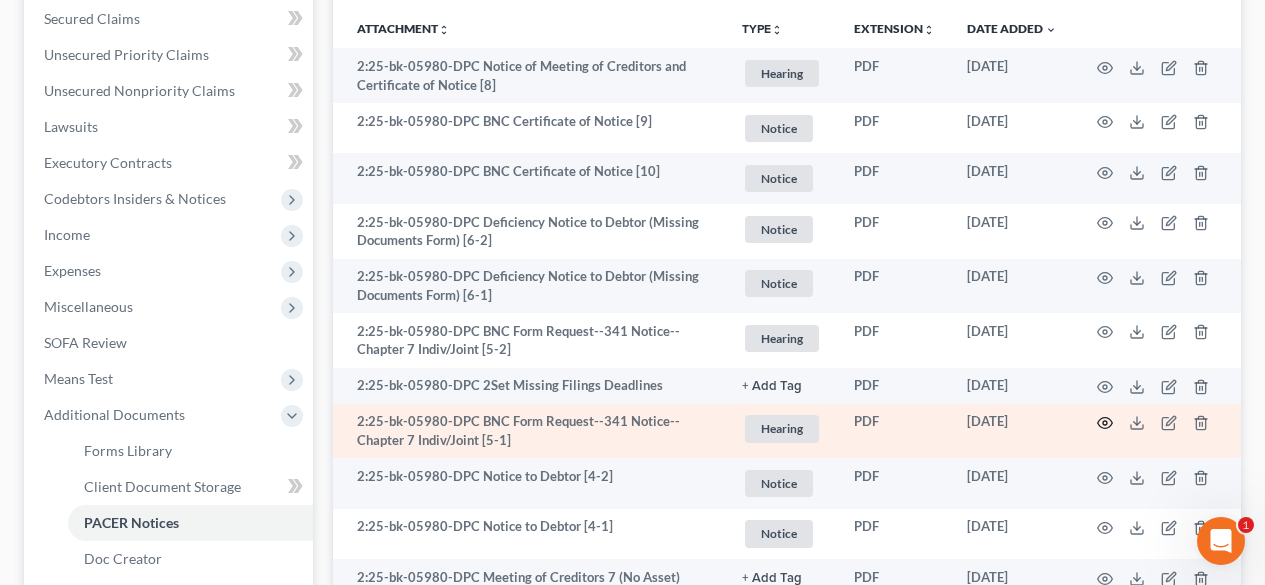 click 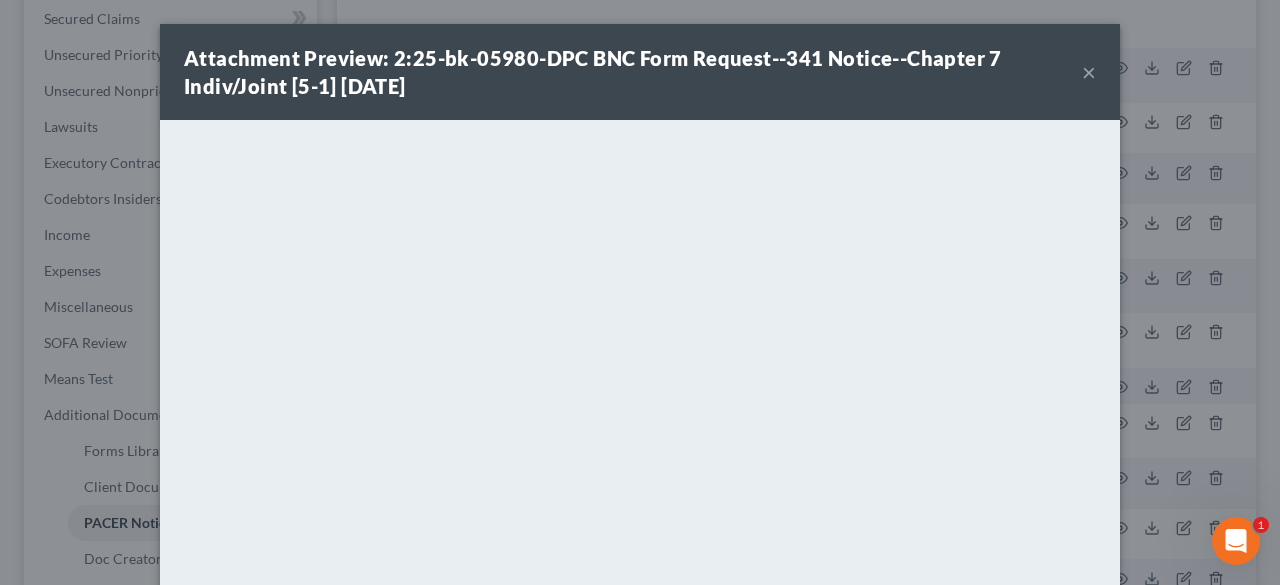 click on "×" at bounding box center [1089, 72] 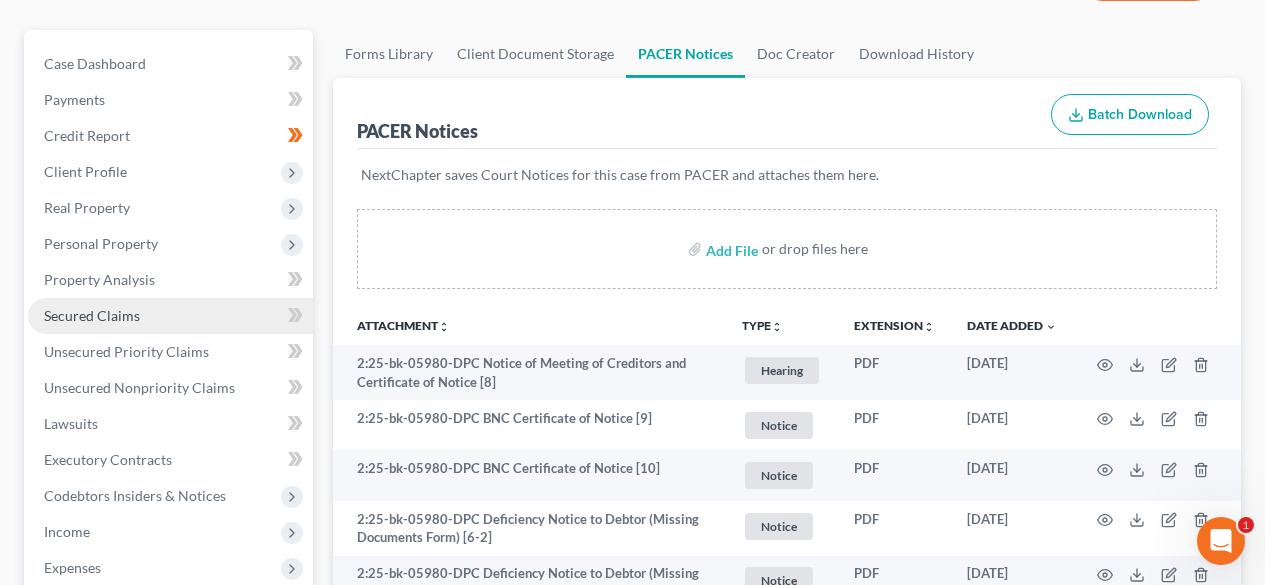 scroll, scrollTop: 0, scrollLeft: 0, axis: both 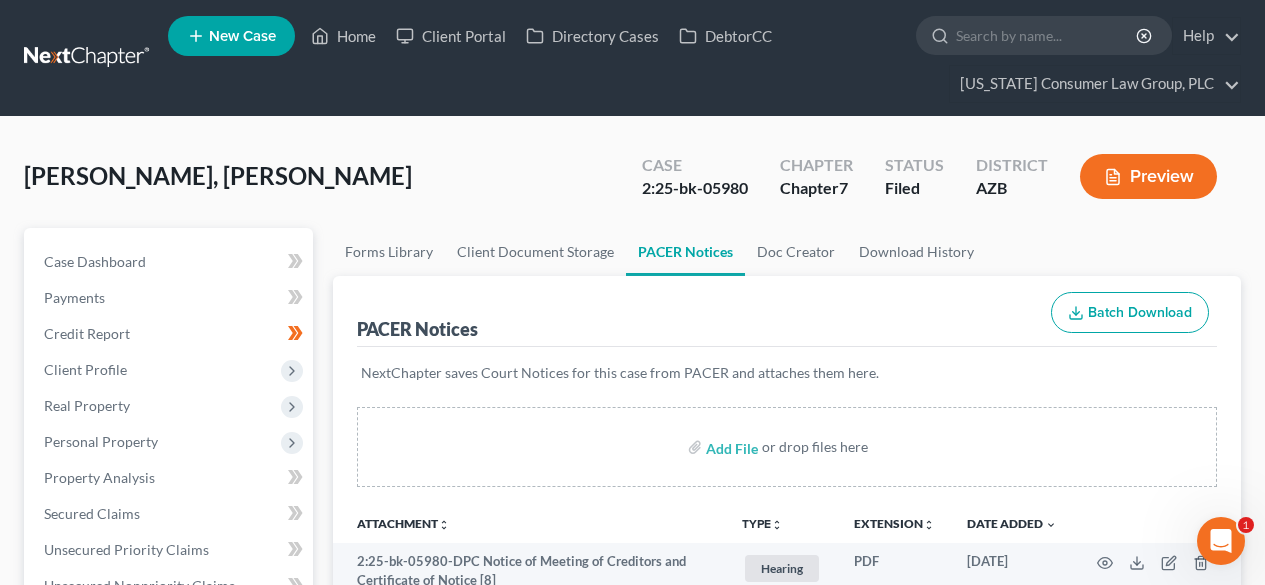 click at bounding box center (88, 58) 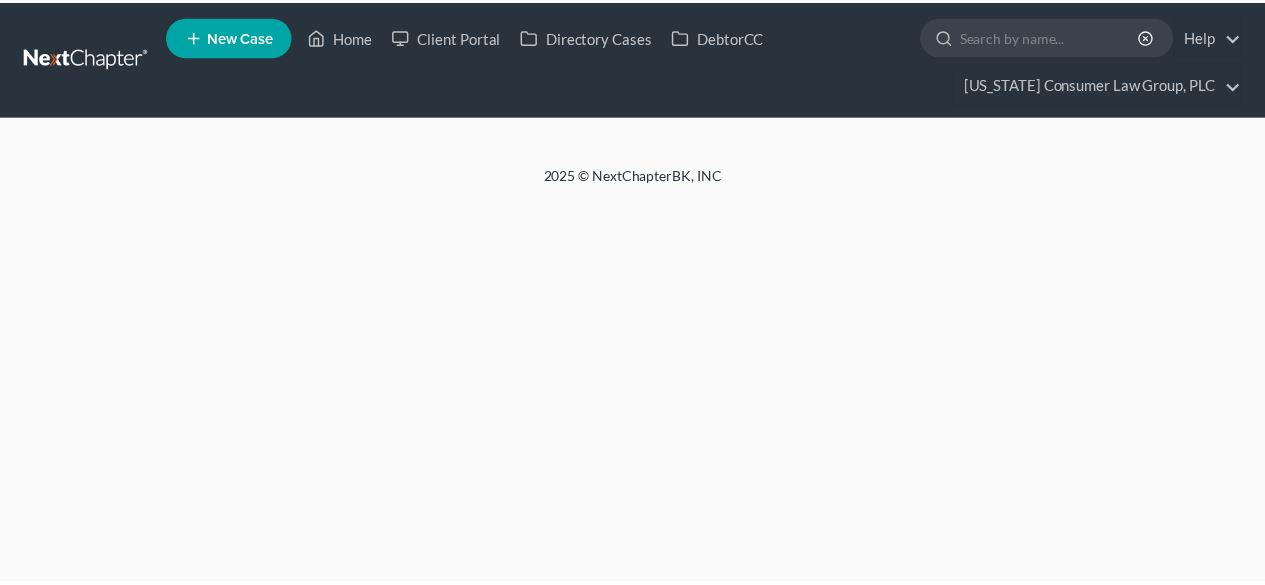 scroll, scrollTop: 0, scrollLeft: 0, axis: both 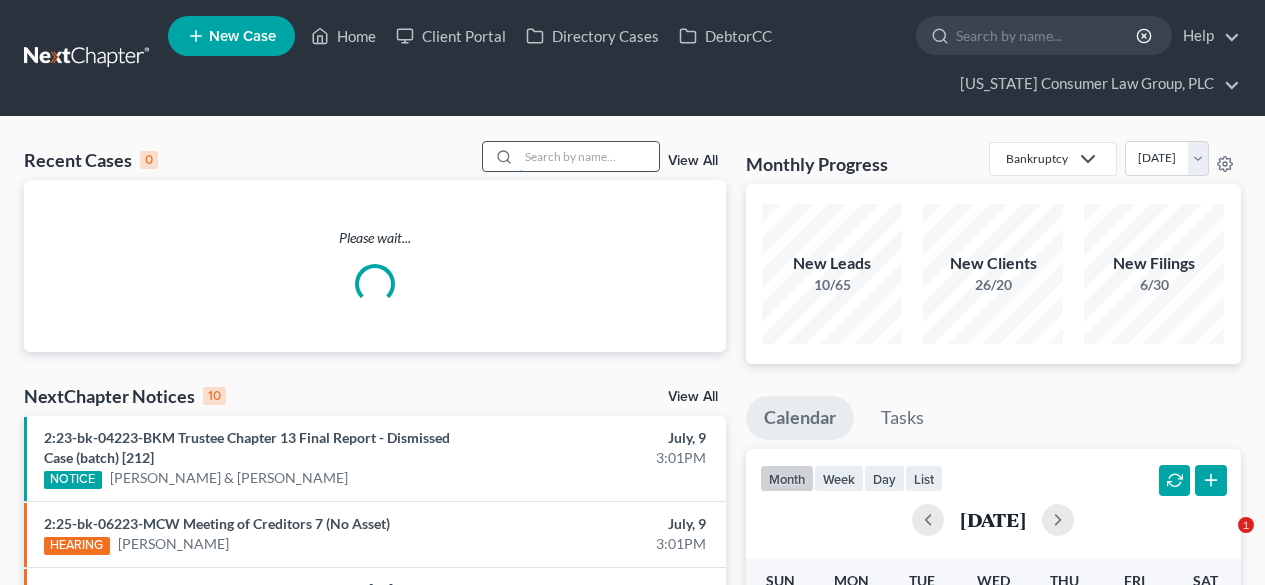 click at bounding box center [589, 156] 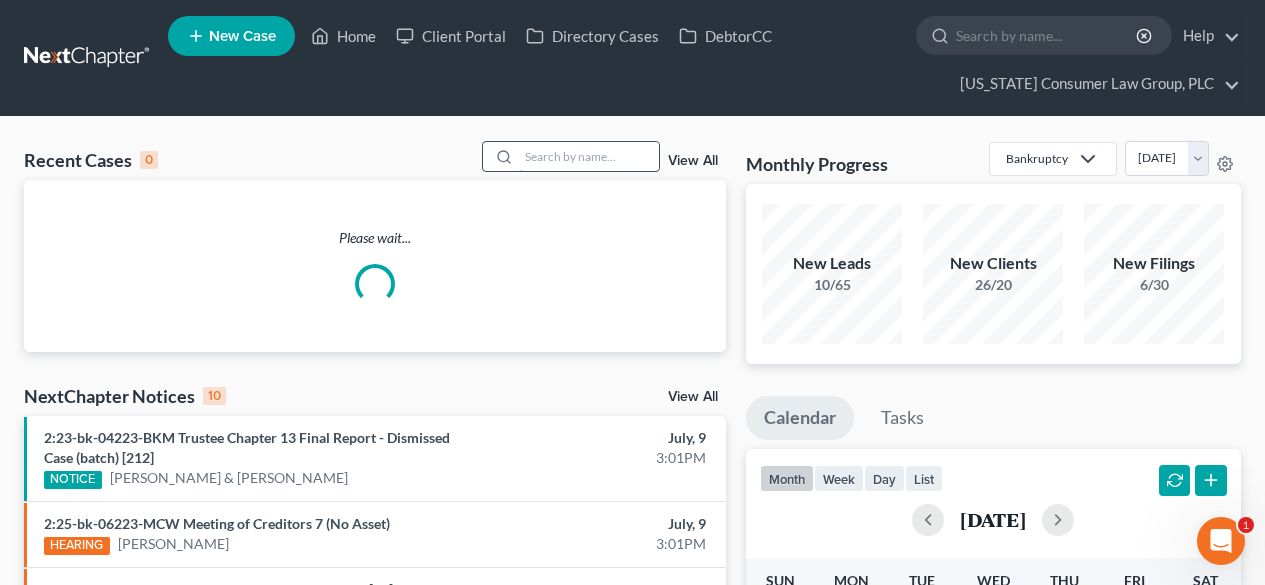 scroll, scrollTop: 0, scrollLeft: 0, axis: both 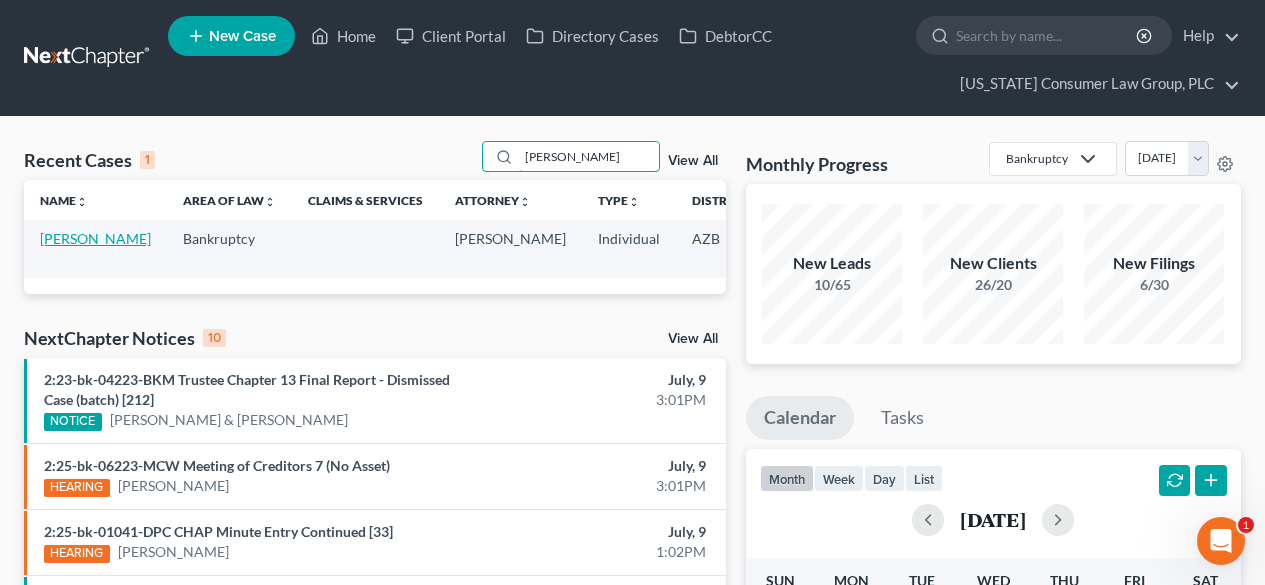 type on "carroll" 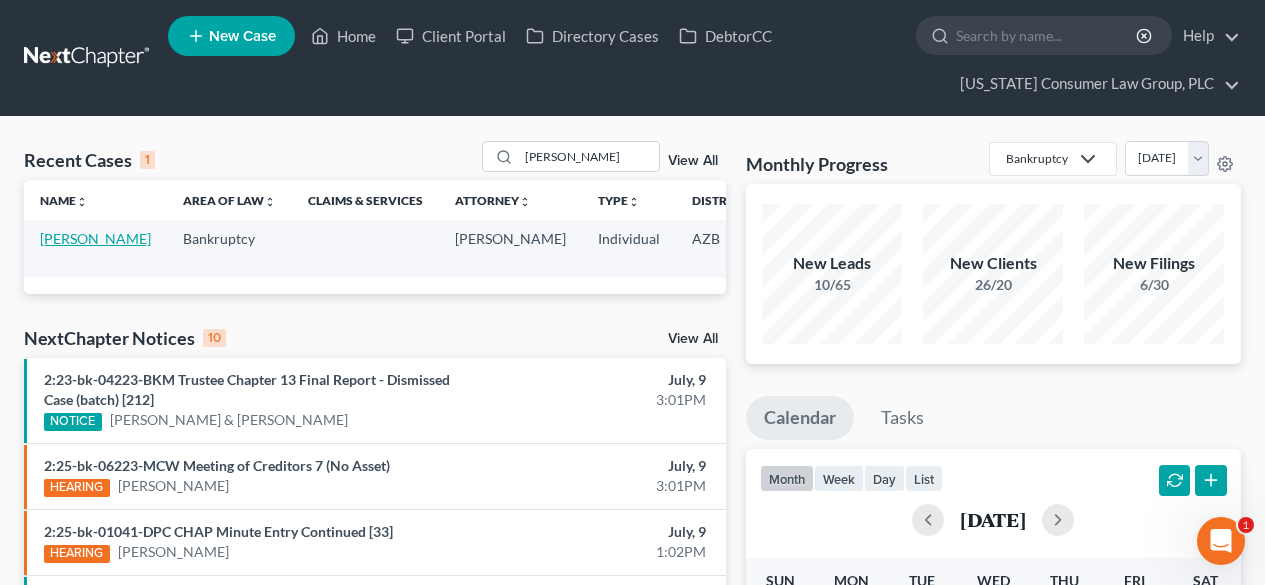 click on "[PERSON_NAME]" at bounding box center [95, 238] 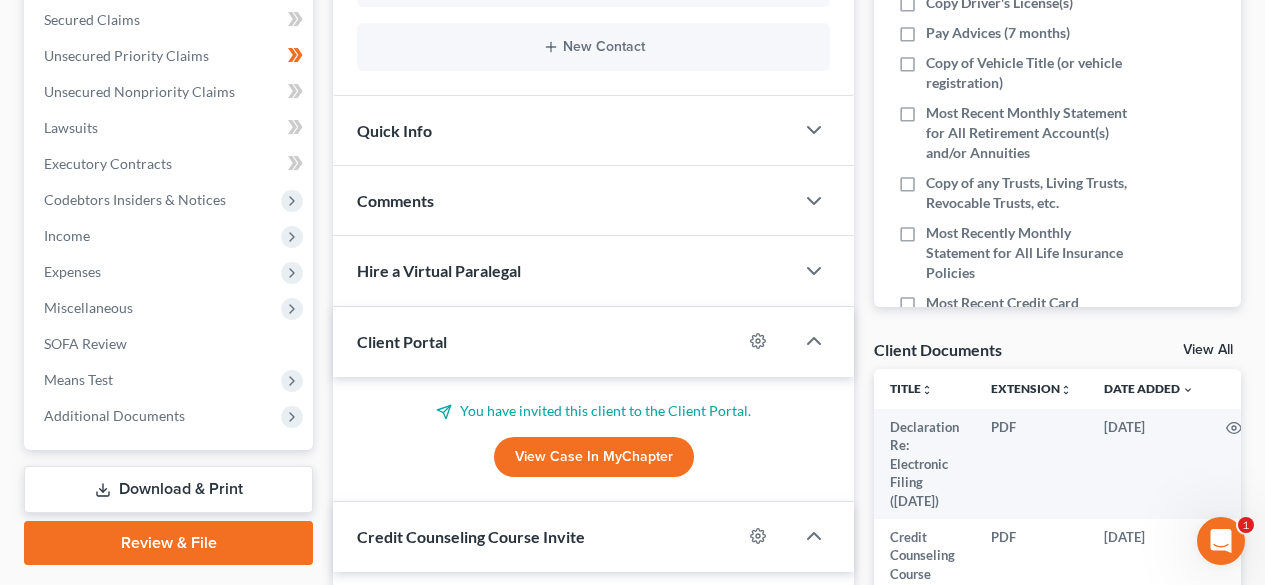 scroll, scrollTop: 533, scrollLeft: 0, axis: vertical 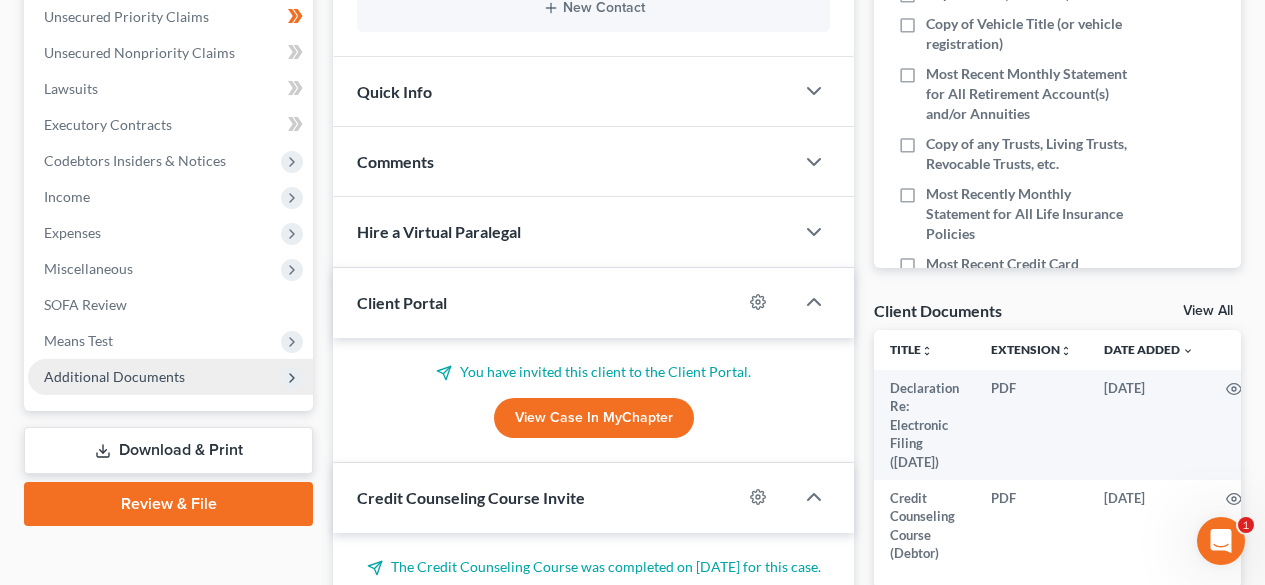 click on "Additional Documents" at bounding box center (170, 377) 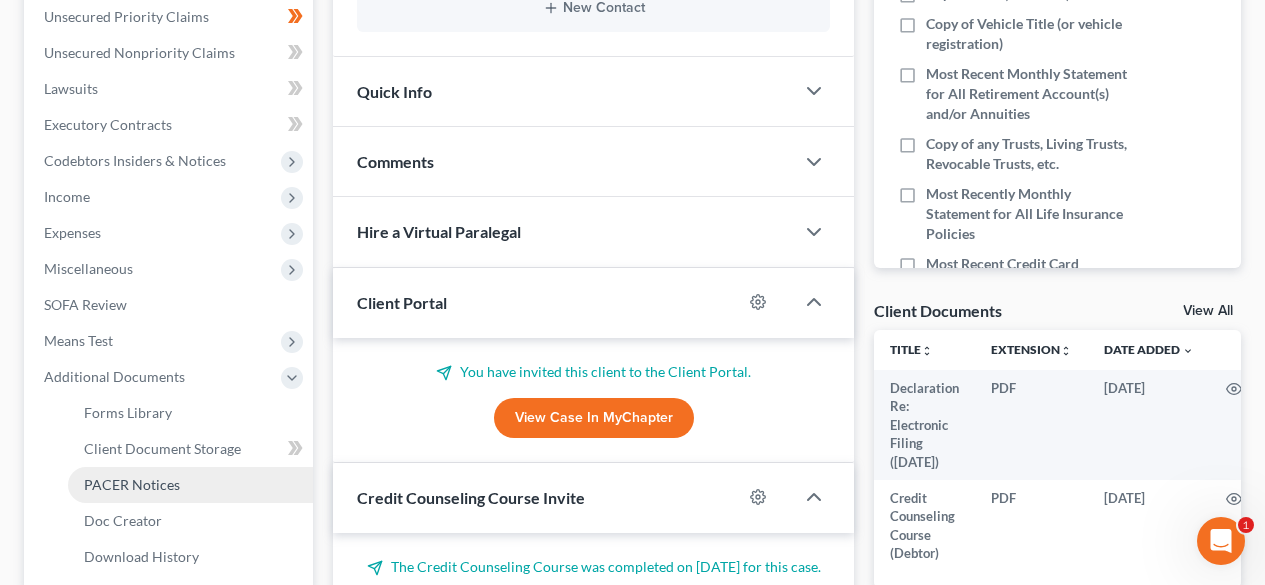 click on "PACER Notices" at bounding box center [132, 484] 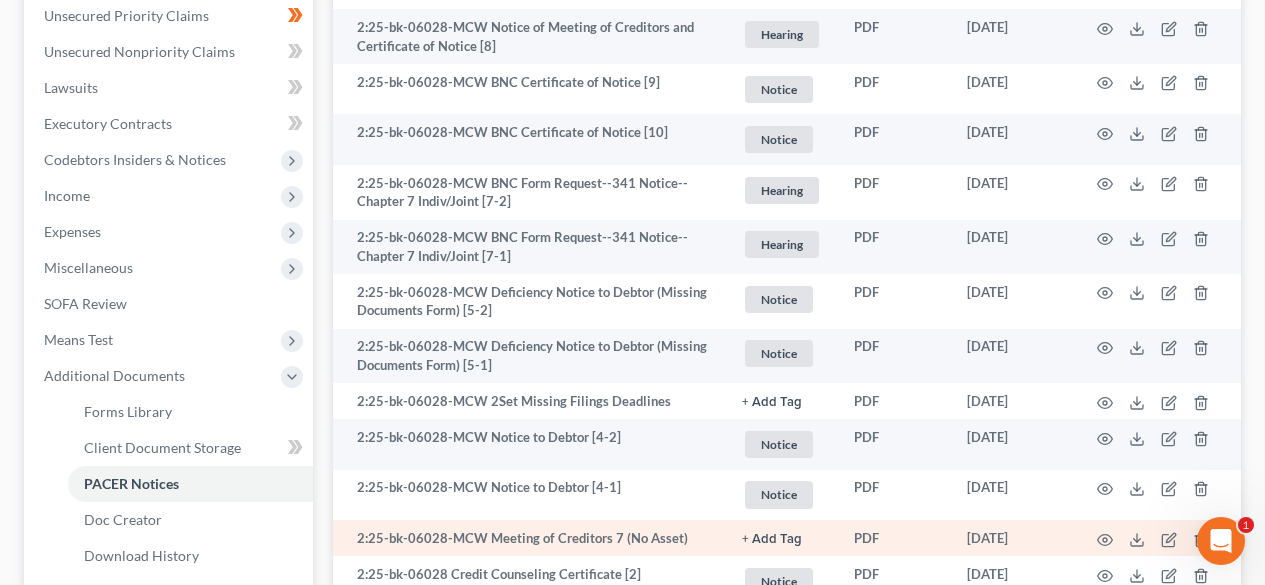 scroll, scrollTop: 495, scrollLeft: 0, axis: vertical 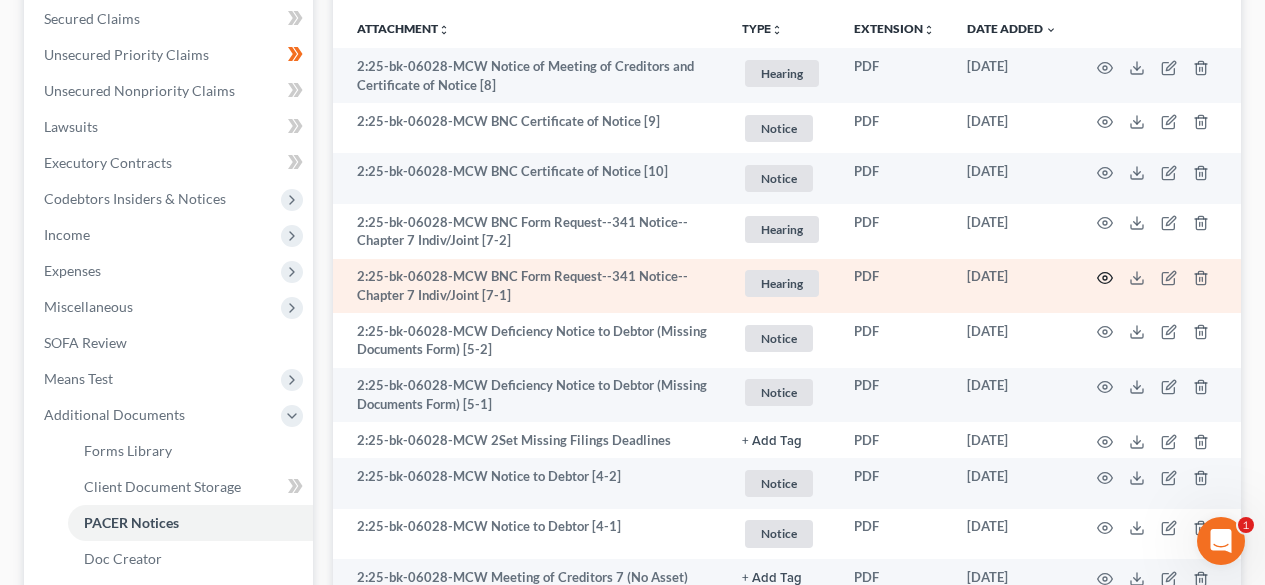 click 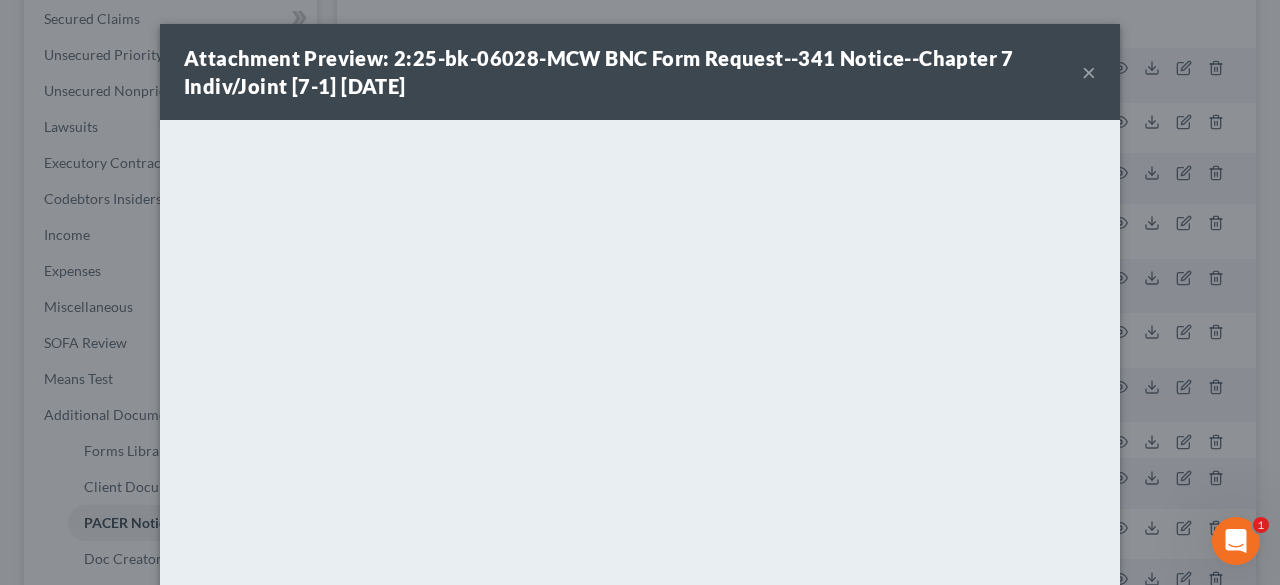 click on "×" at bounding box center [1089, 72] 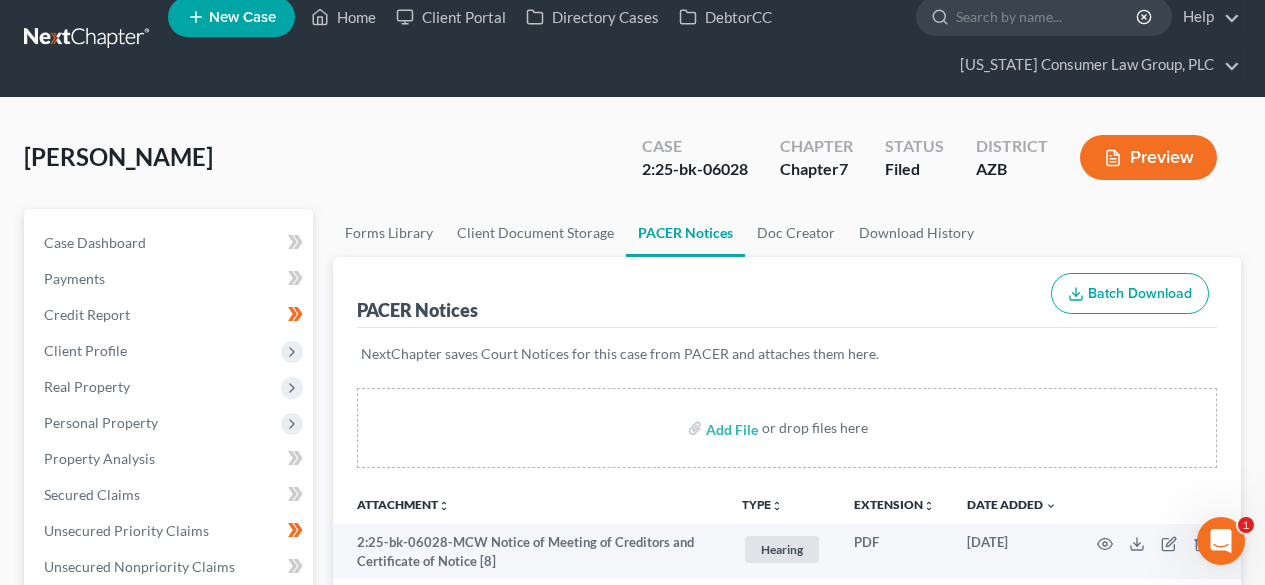 scroll, scrollTop: 0, scrollLeft: 0, axis: both 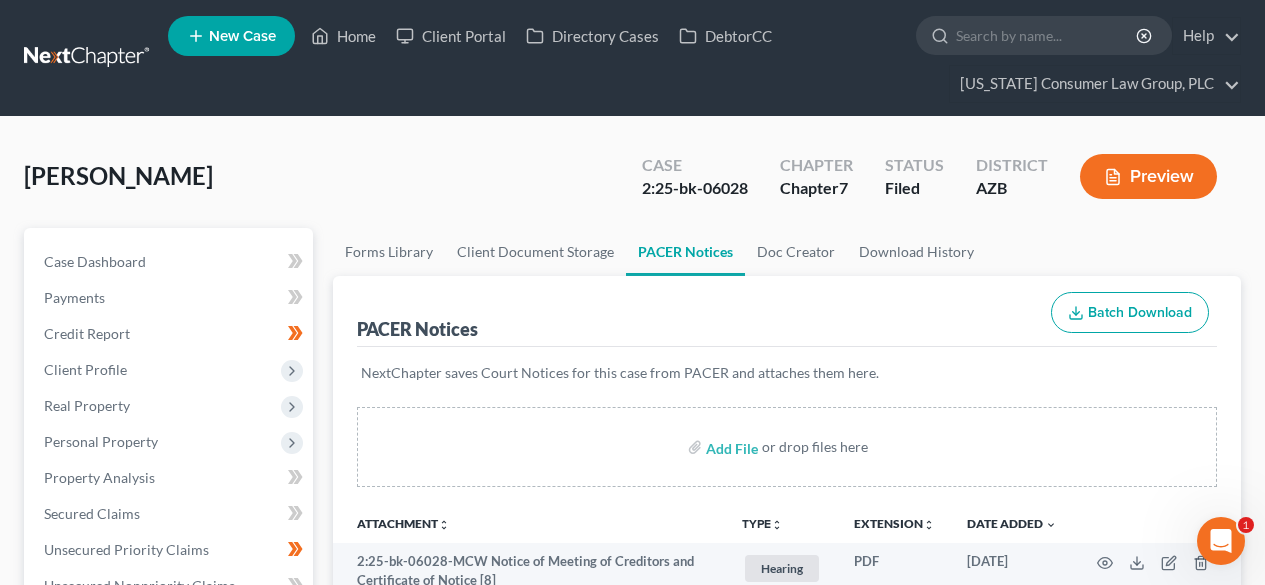 click at bounding box center (88, 58) 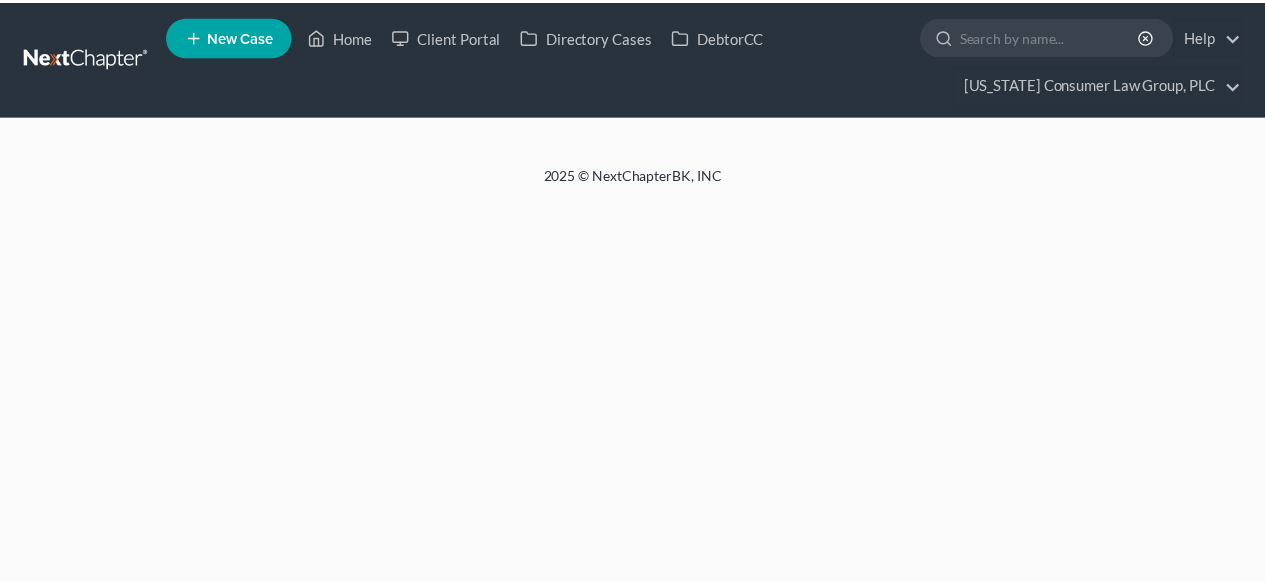 scroll, scrollTop: 0, scrollLeft: 0, axis: both 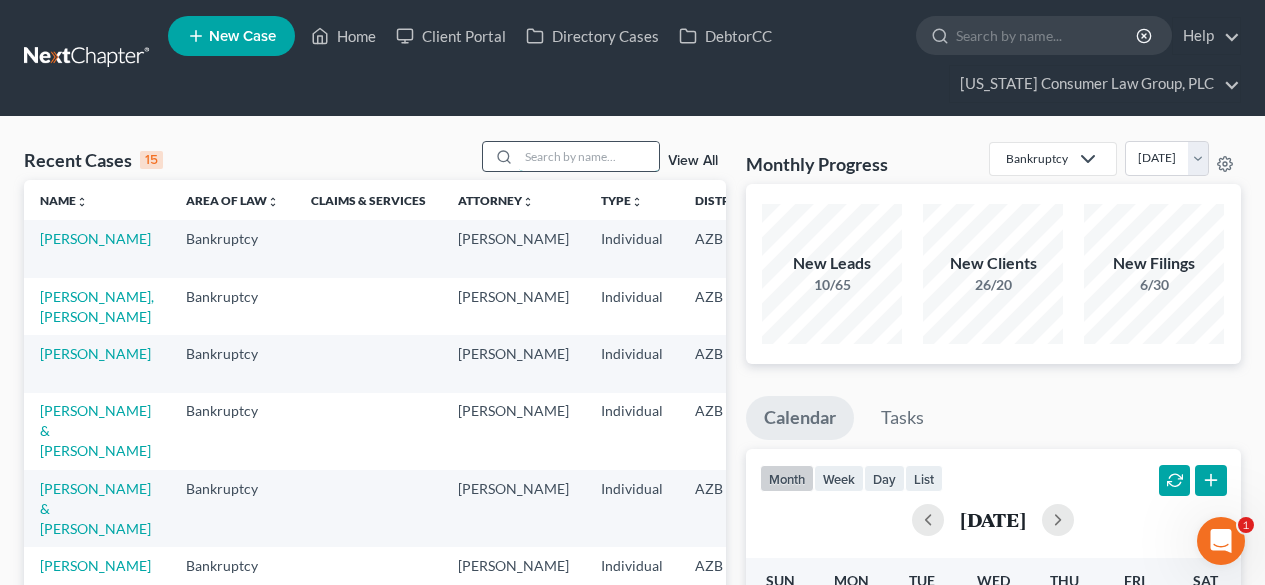 click at bounding box center [589, 156] 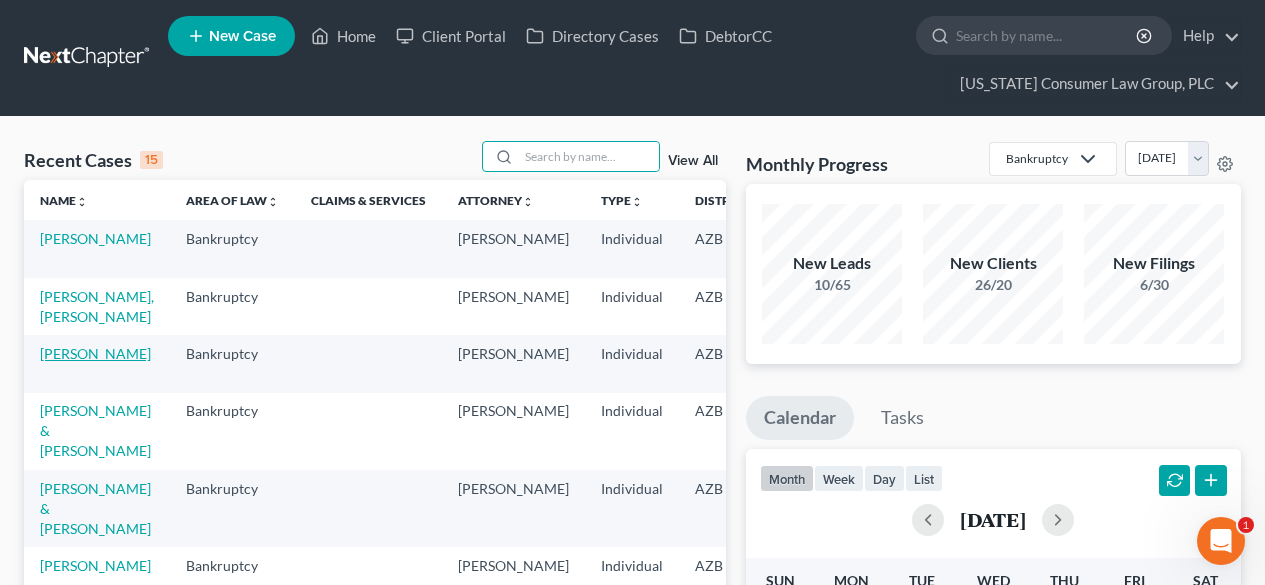 click on "[PERSON_NAME]" at bounding box center [95, 353] 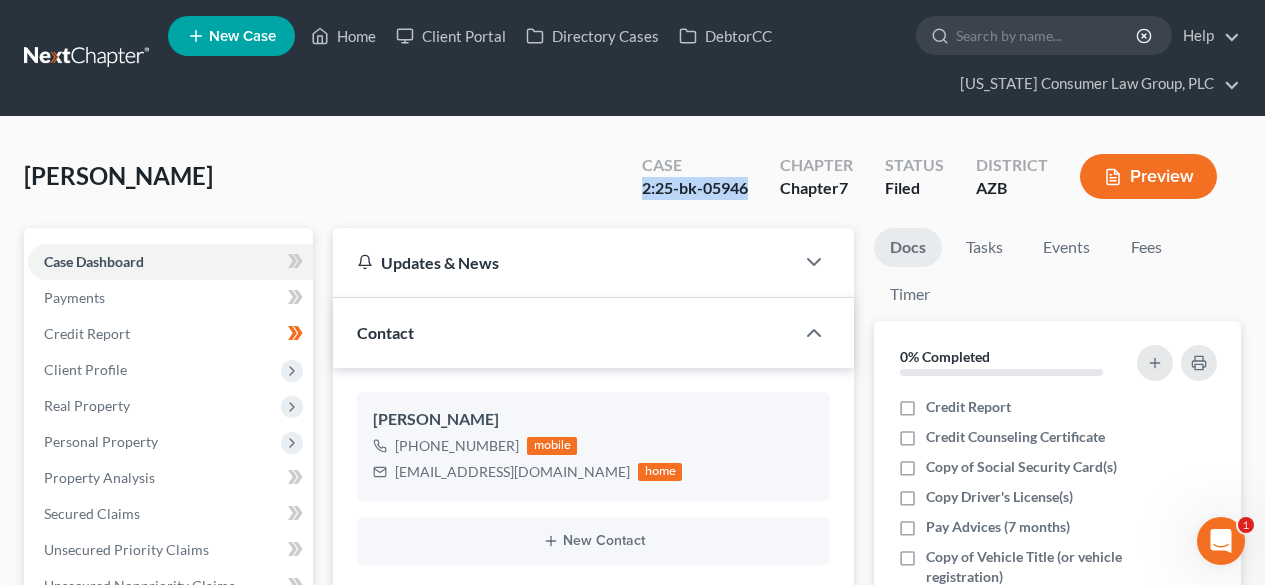 drag, startPoint x: 752, startPoint y: 191, endPoint x: 632, endPoint y: 179, distance: 120.59851 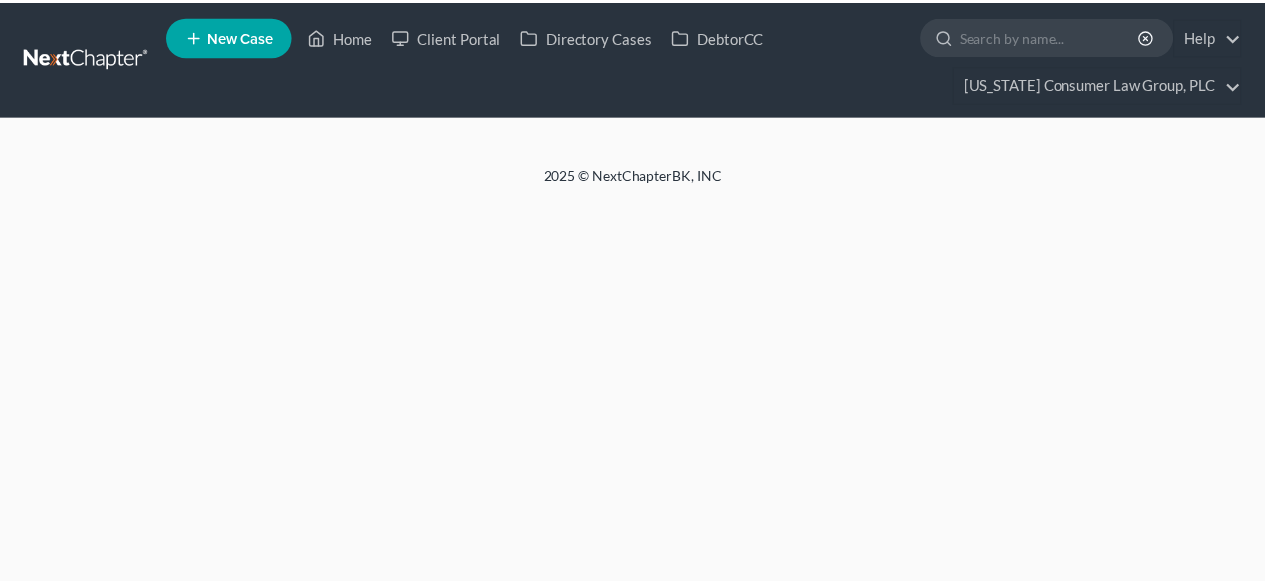 scroll, scrollTop: 0, scrollLeft: 0, axis: both 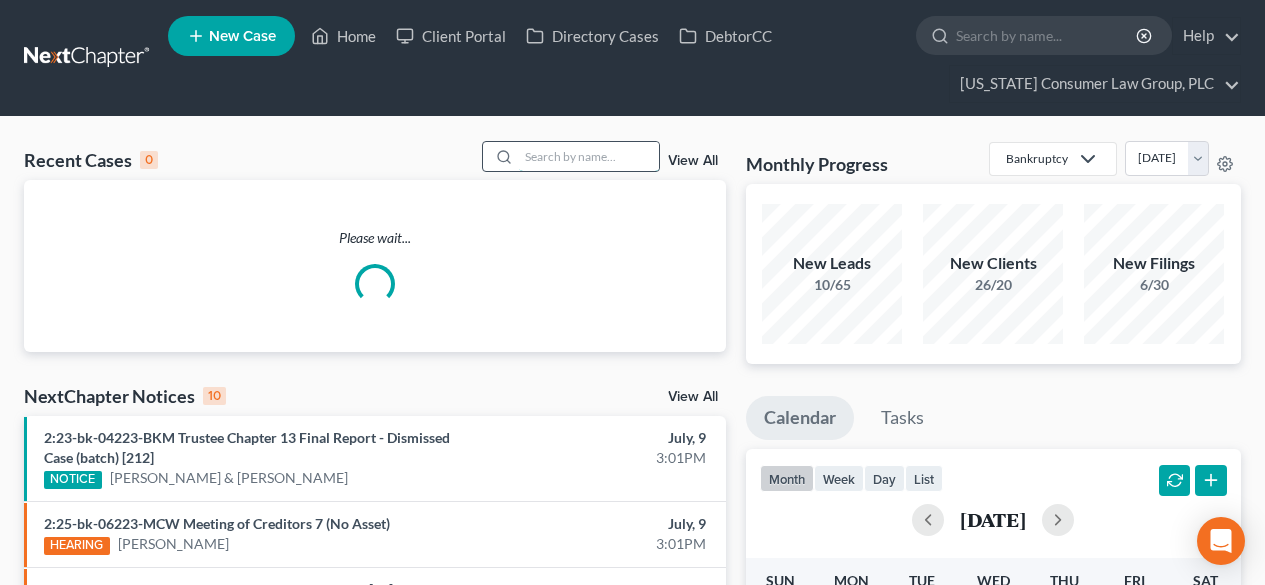 click at bounding box center [589, 156] 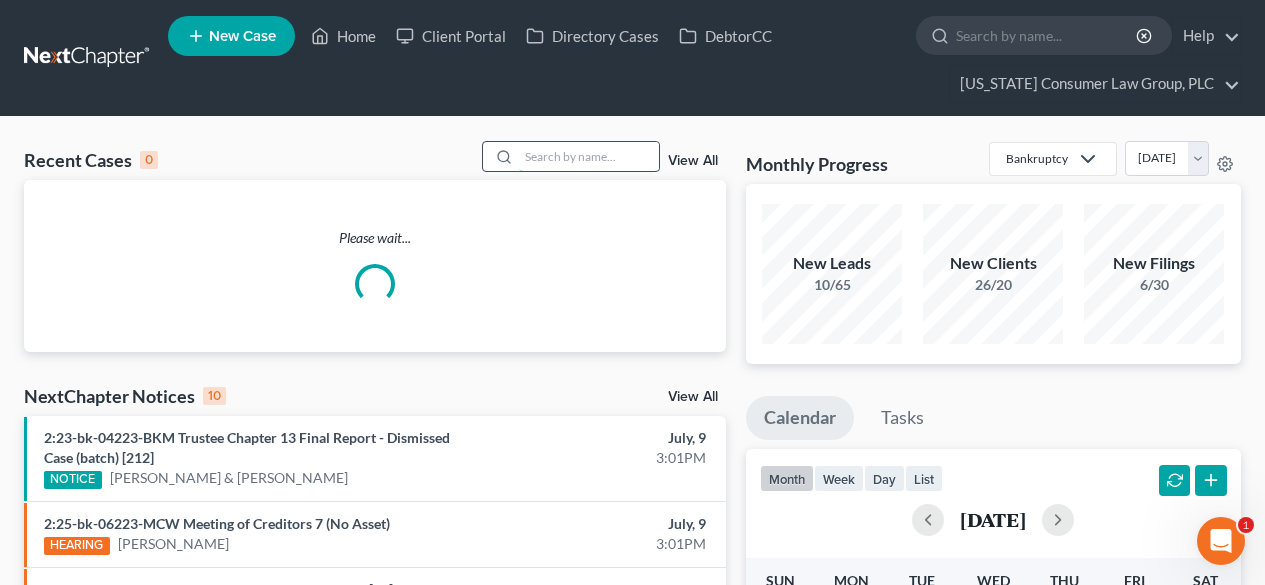 scroll, scrollTop: 0, scrollLeft: 0, axis: both 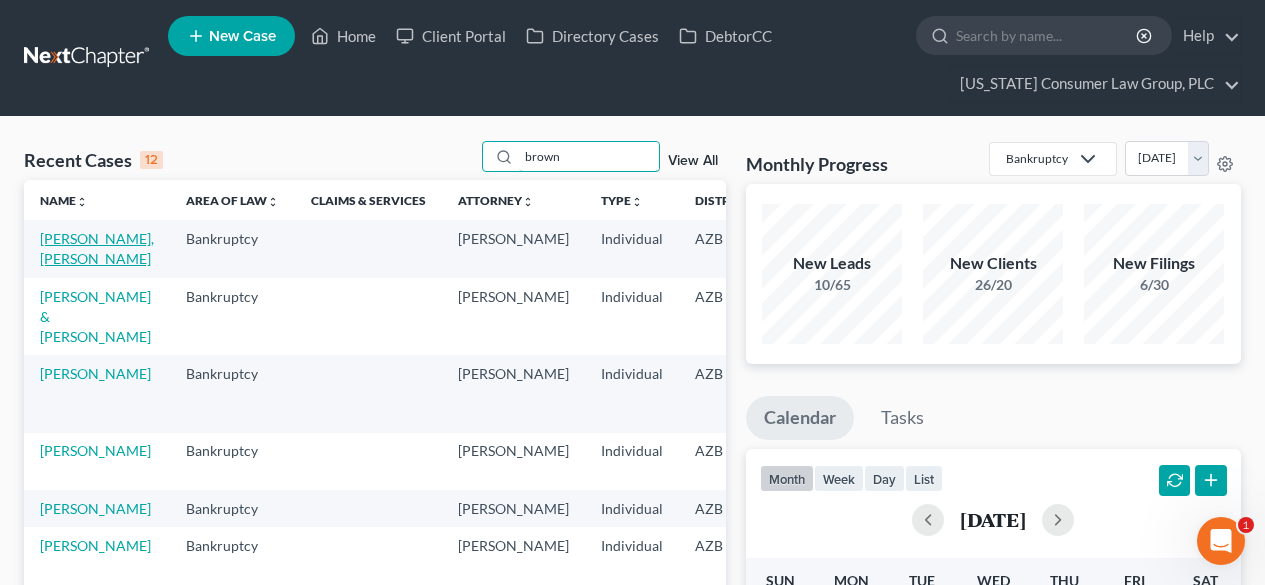 type on "brown" 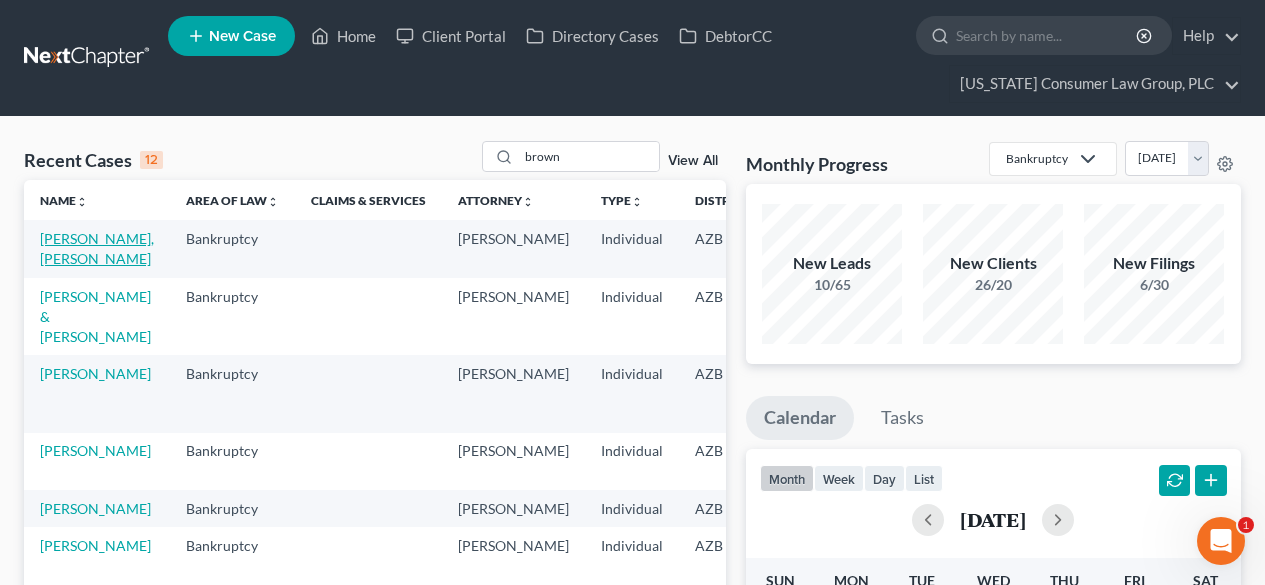 click on "[PERSON_NAME], [PERSON_NAME]" at bounding box center (97, 248) 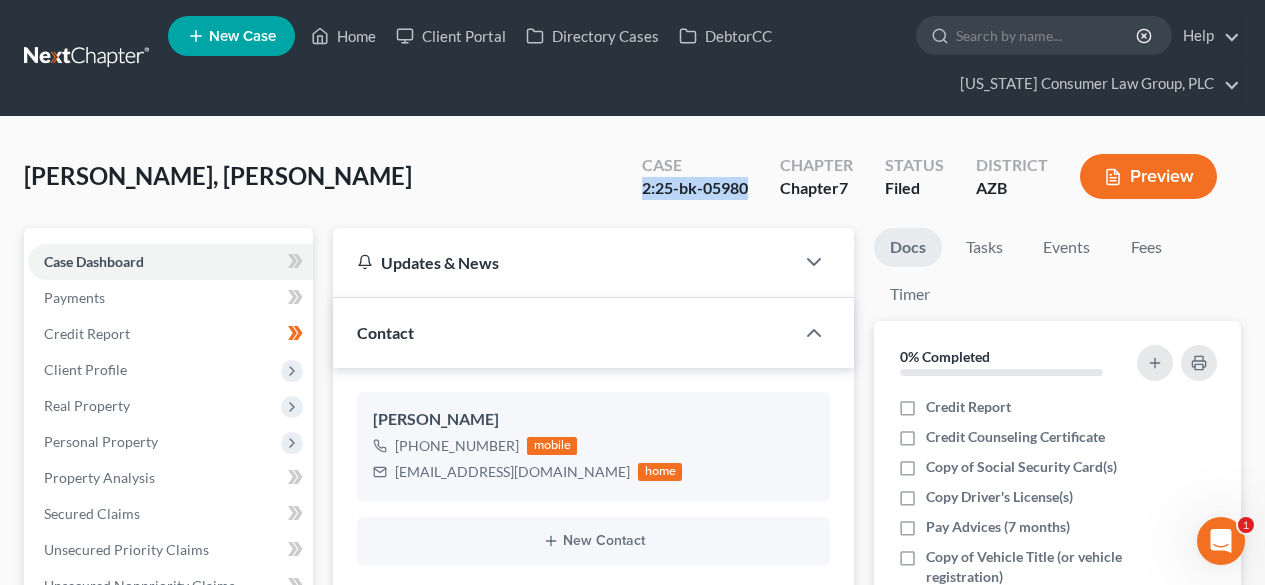 drag, startPoint x: 751, startPoint y: 186, endPoint x: 566, endPoint y: 214, distance: 187.10692 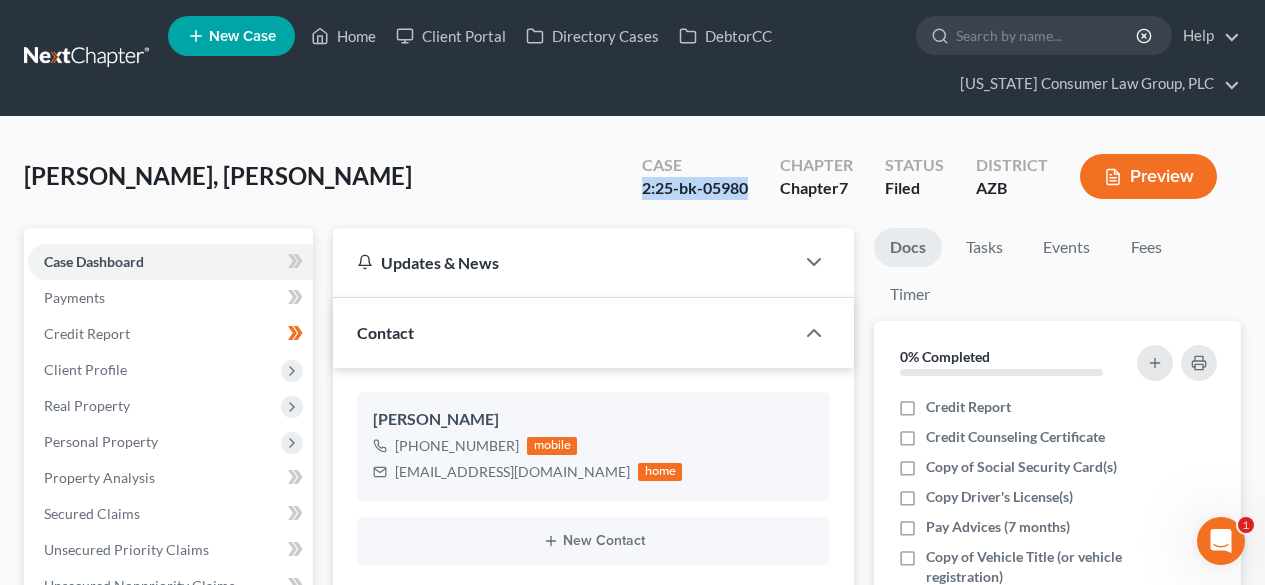 click at bounding box center [88, 58] 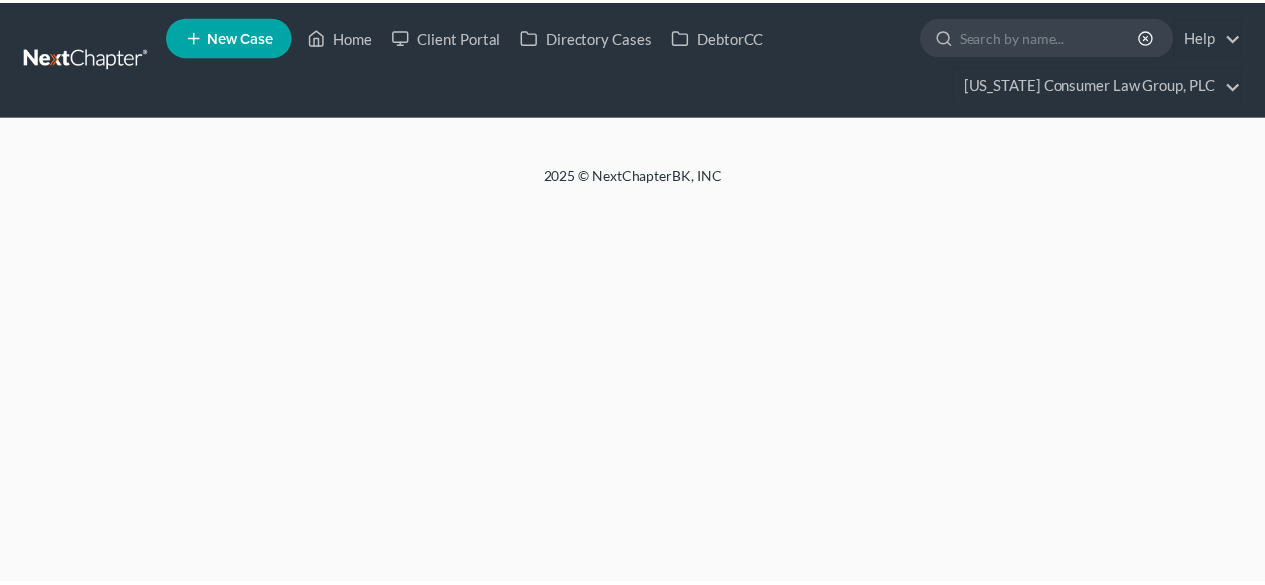 scroll, scrollTop: 0, scrollLeft: 0, axis: both 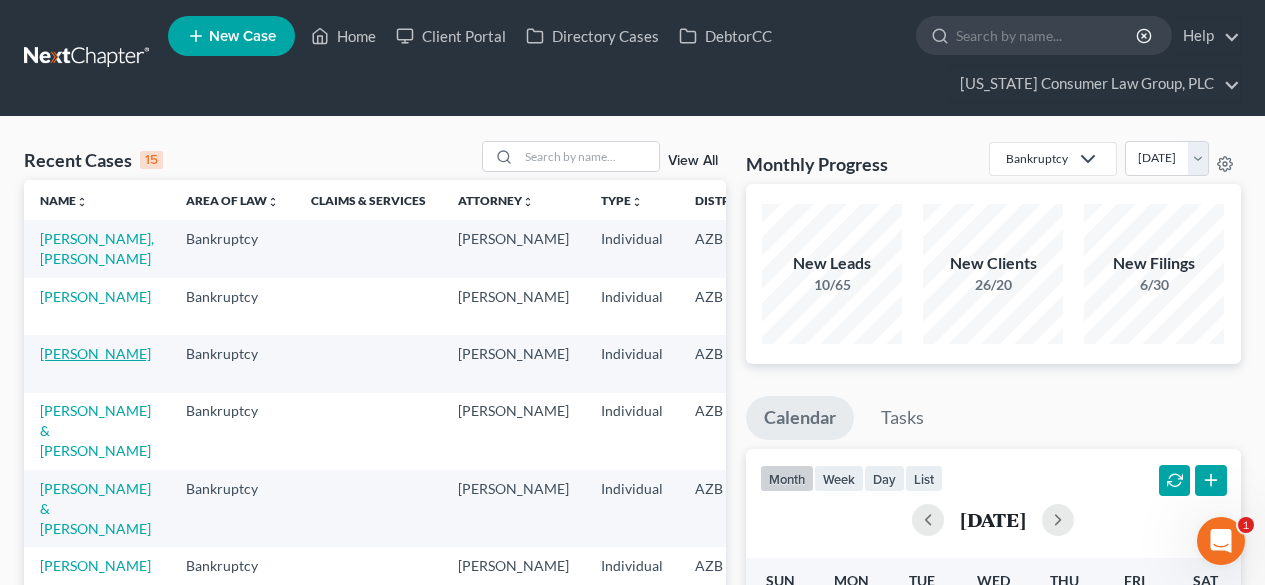 click on "[PERSON_NAME]" at bounding box center (95, 353) 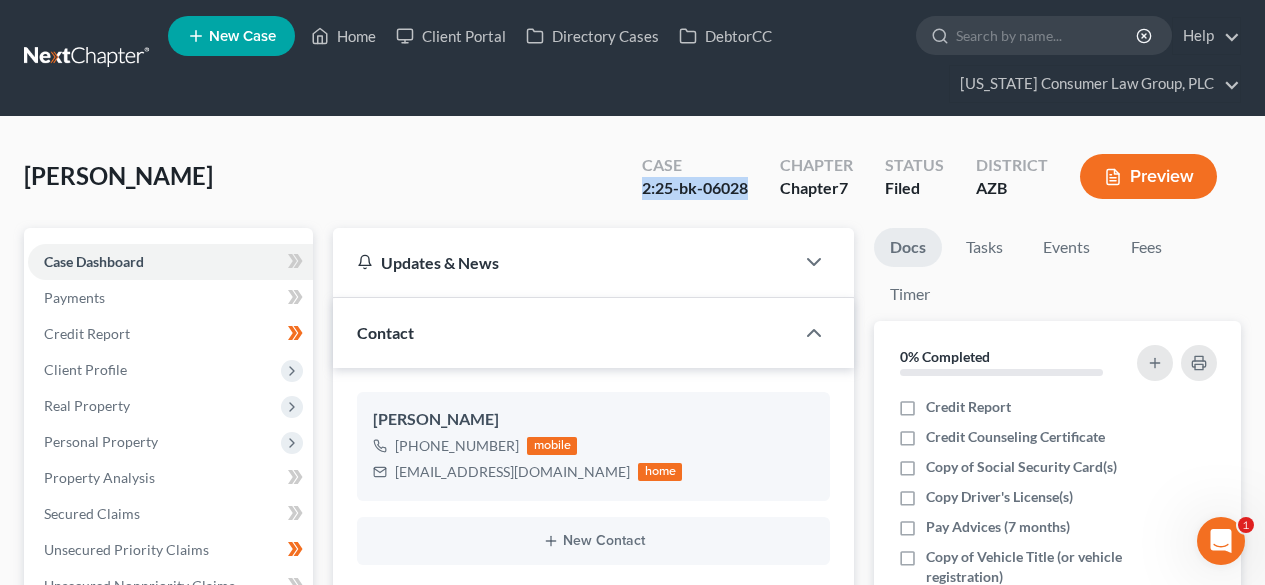 drag, startPoint x: 764, startPoint y: 187, endPoint x: 626, endPoint y: 177, distance: 138.36185 